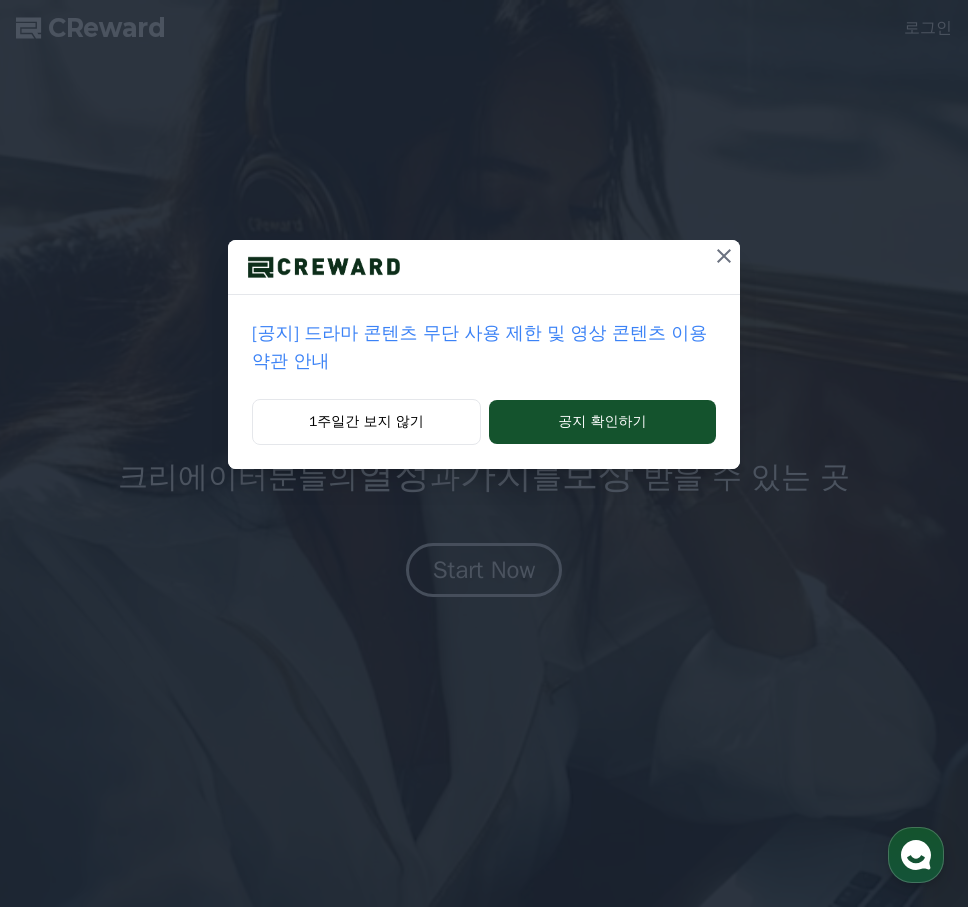 scroll, scrollTop: 0, scrollLeft: 0, axis: both 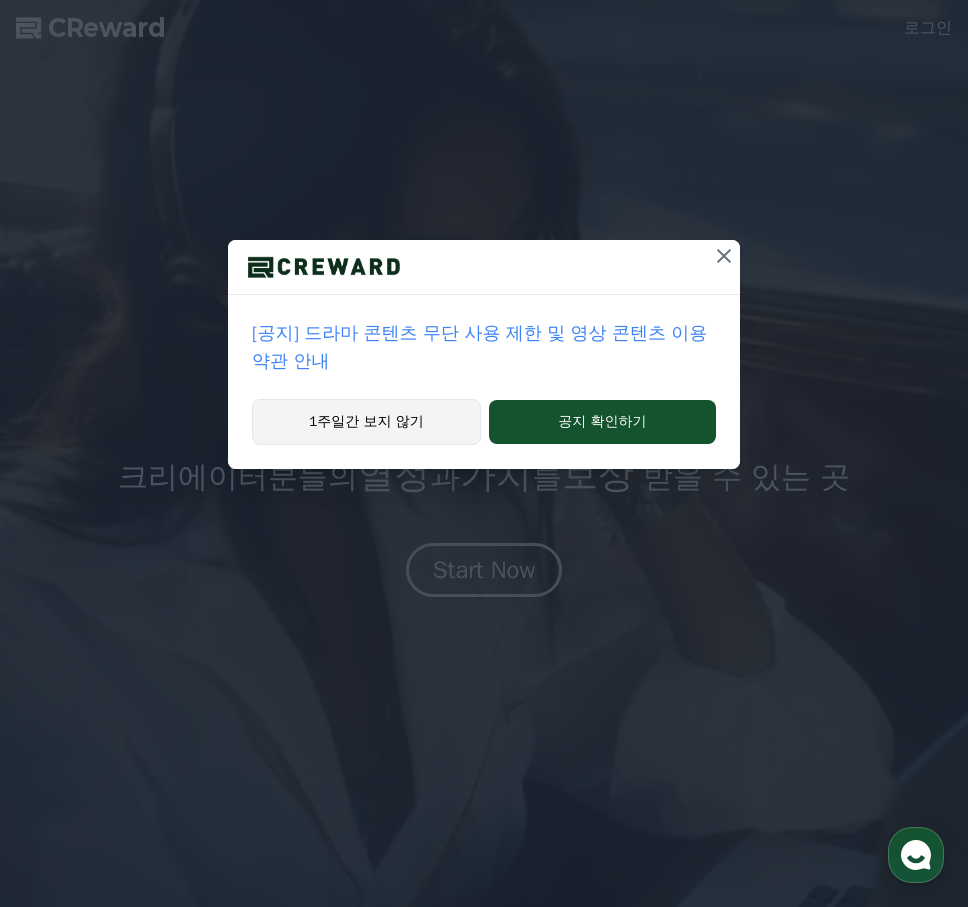 click on "1주일간 보지 않기" at bounding box center [366, 422] 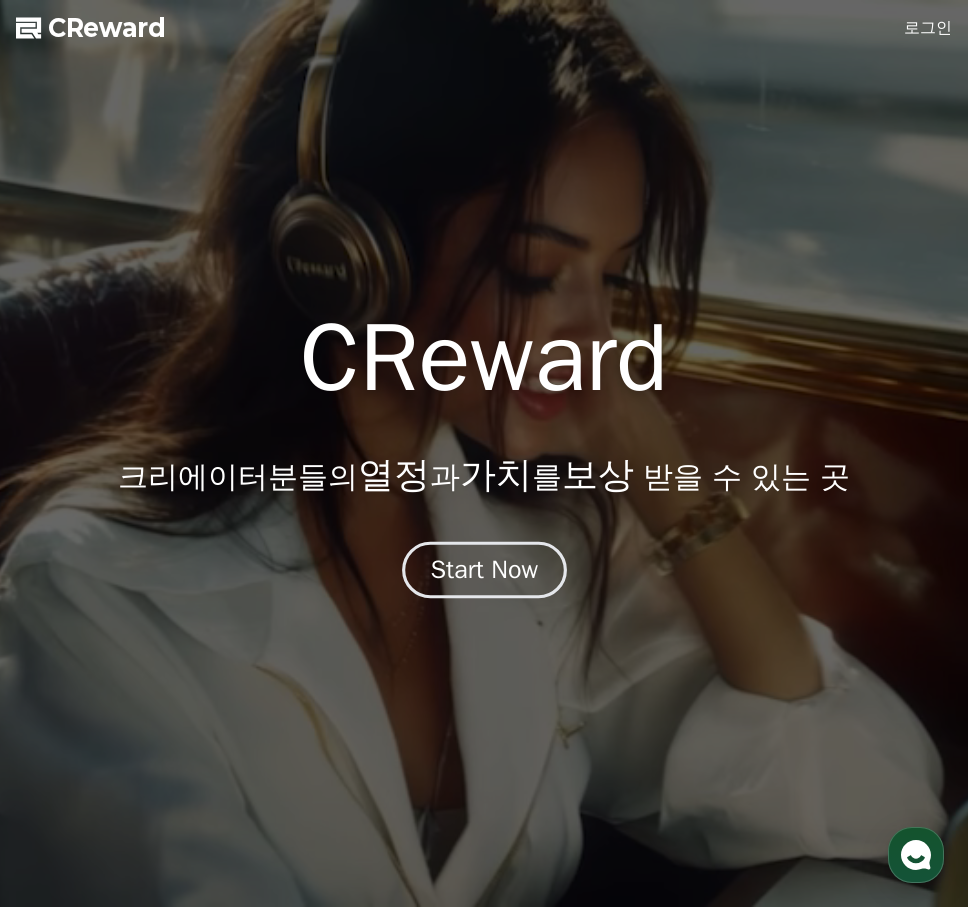 click on "Start Now" at bounding box center (484, 570) 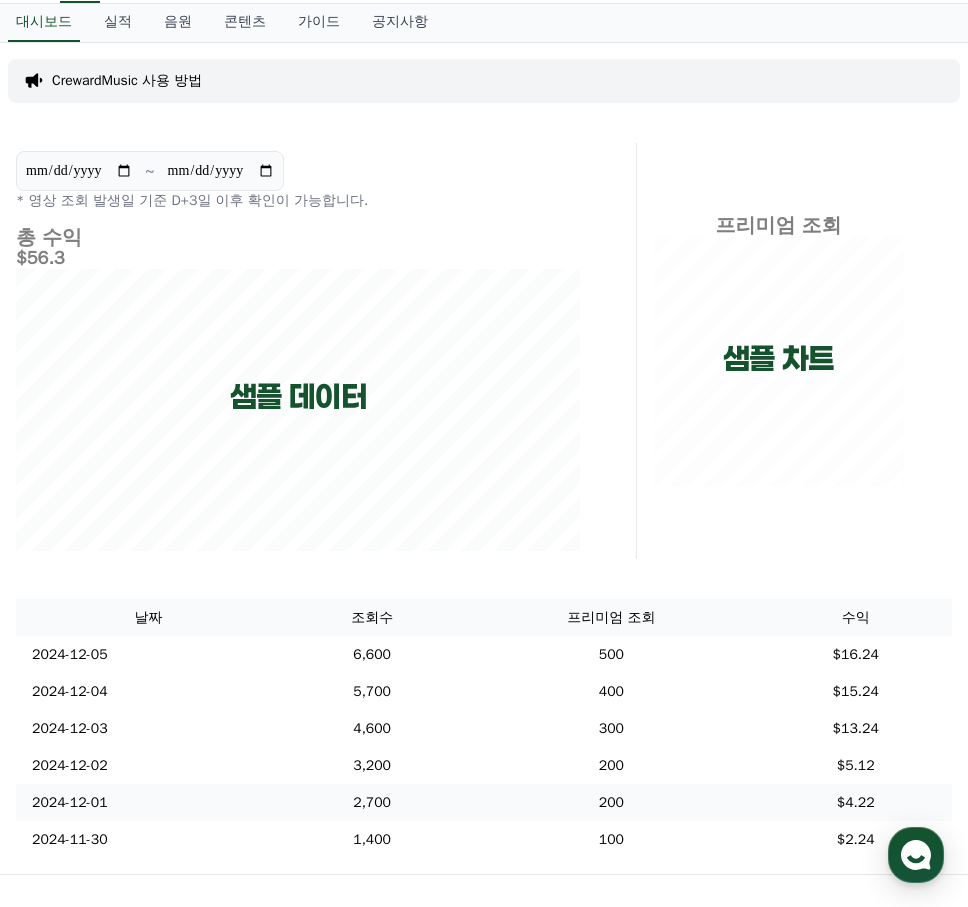 scroll, scrollTop: 0, scrollLeft: 0, axis: both 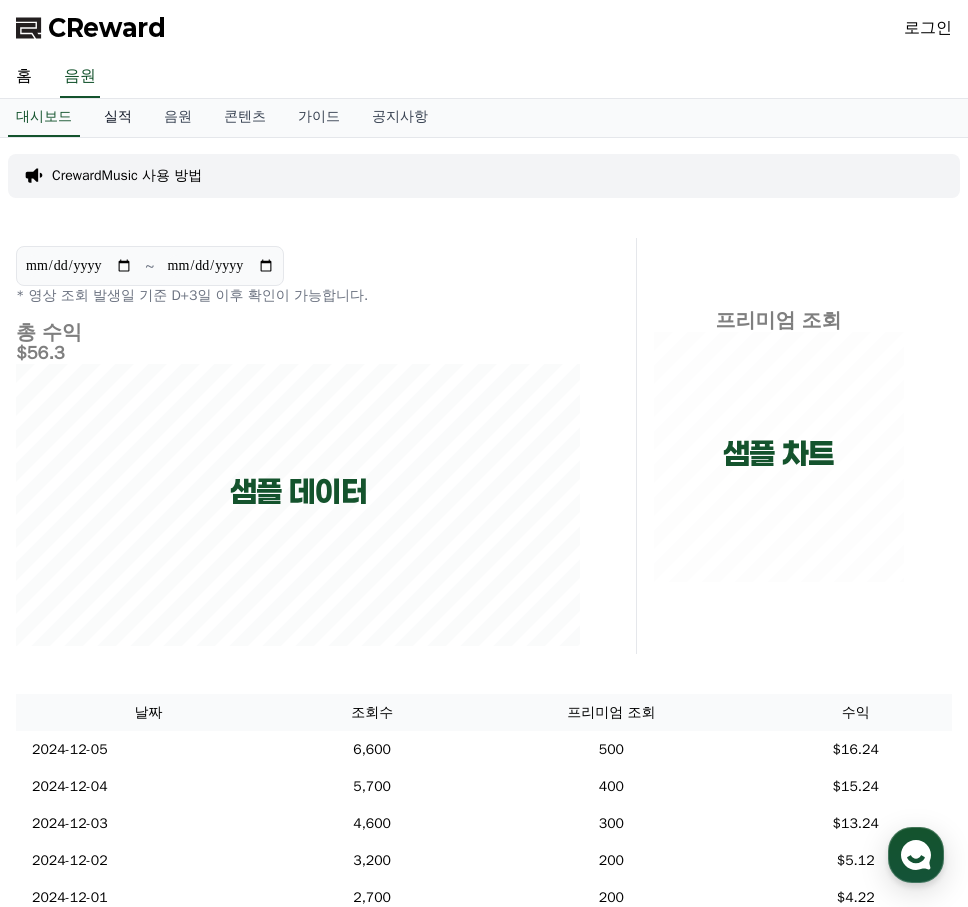 click on "실적" at bounding box center (118, 118) 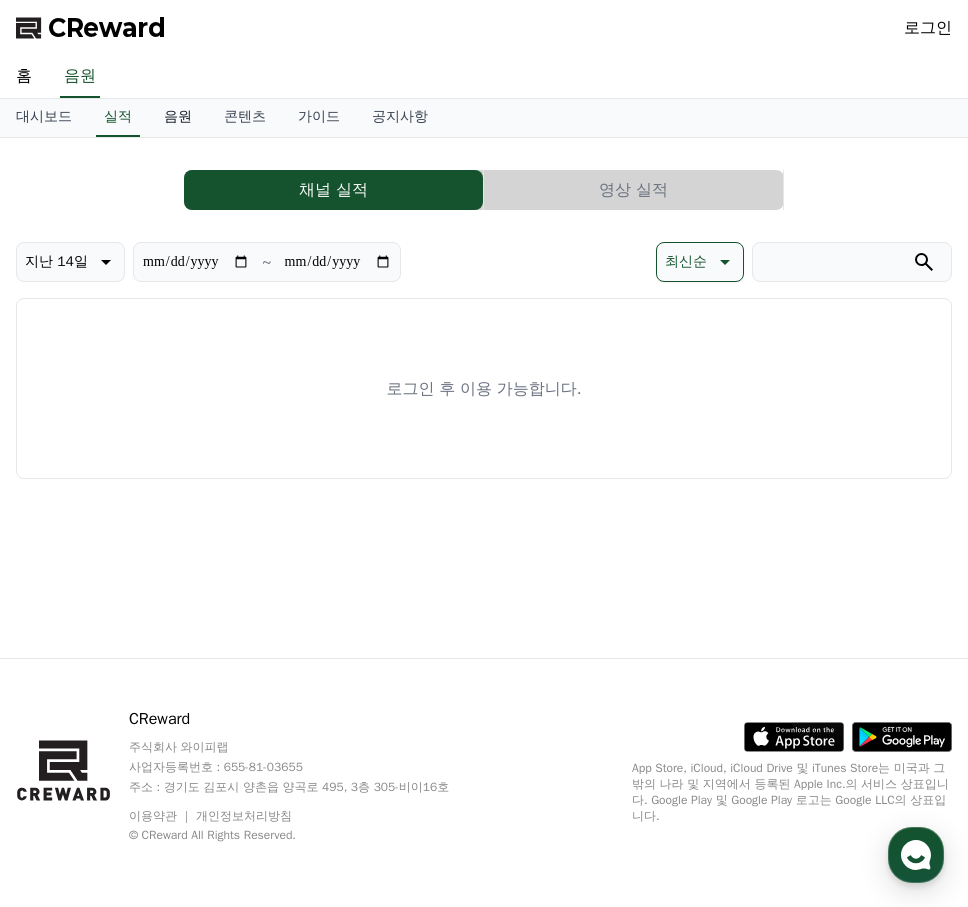 click on "음원" at bounding box center [178, 118] 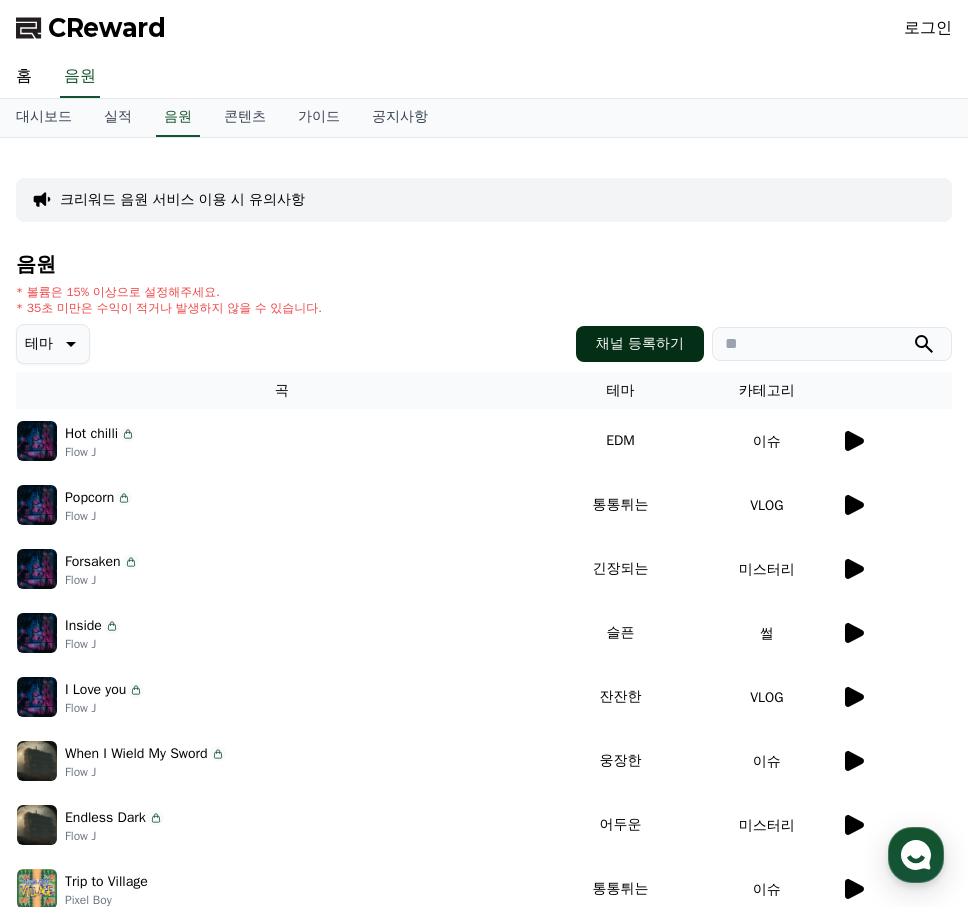 click on "채널 등록하기" at bounding box center (640, 344) 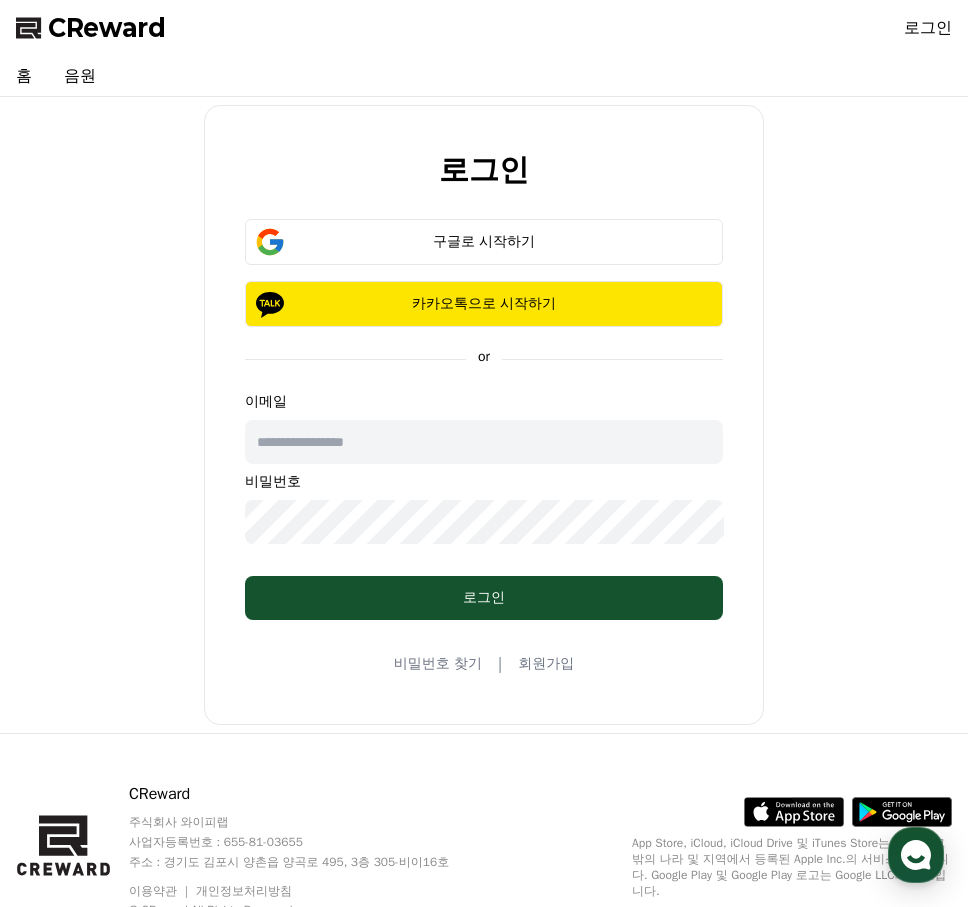 click at bounding box center (484, 442) 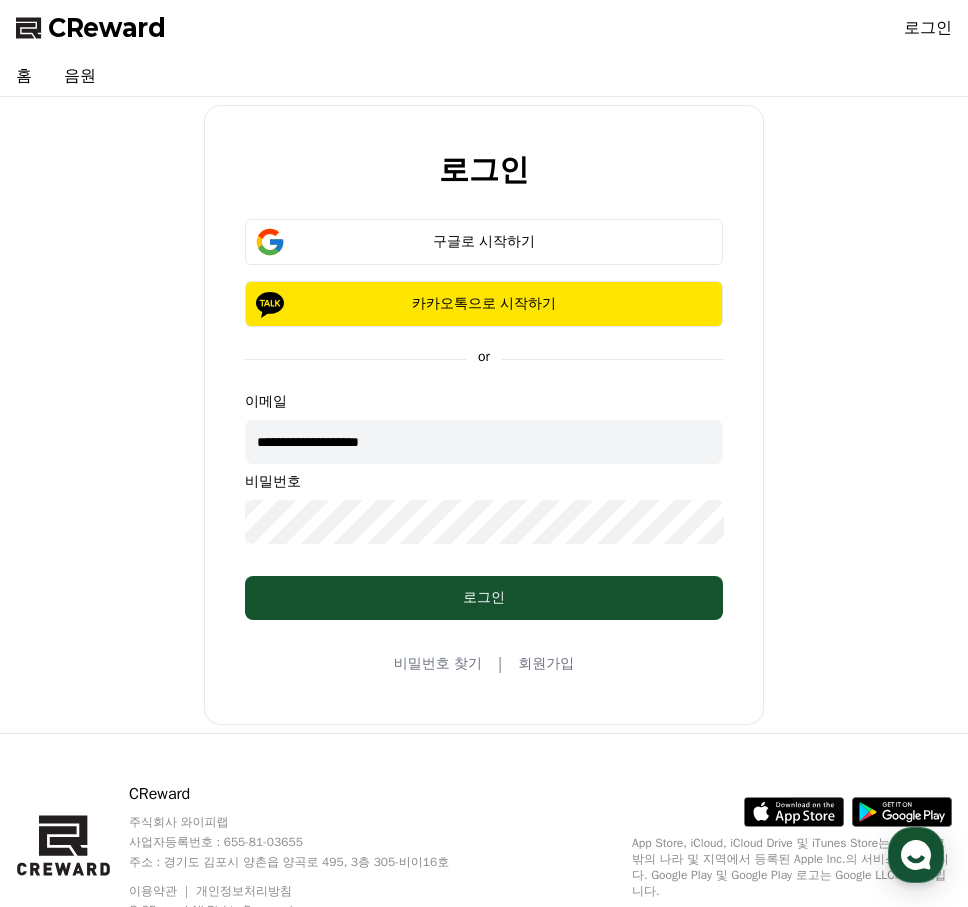 click on "**********" at bounding box center (484, 415) 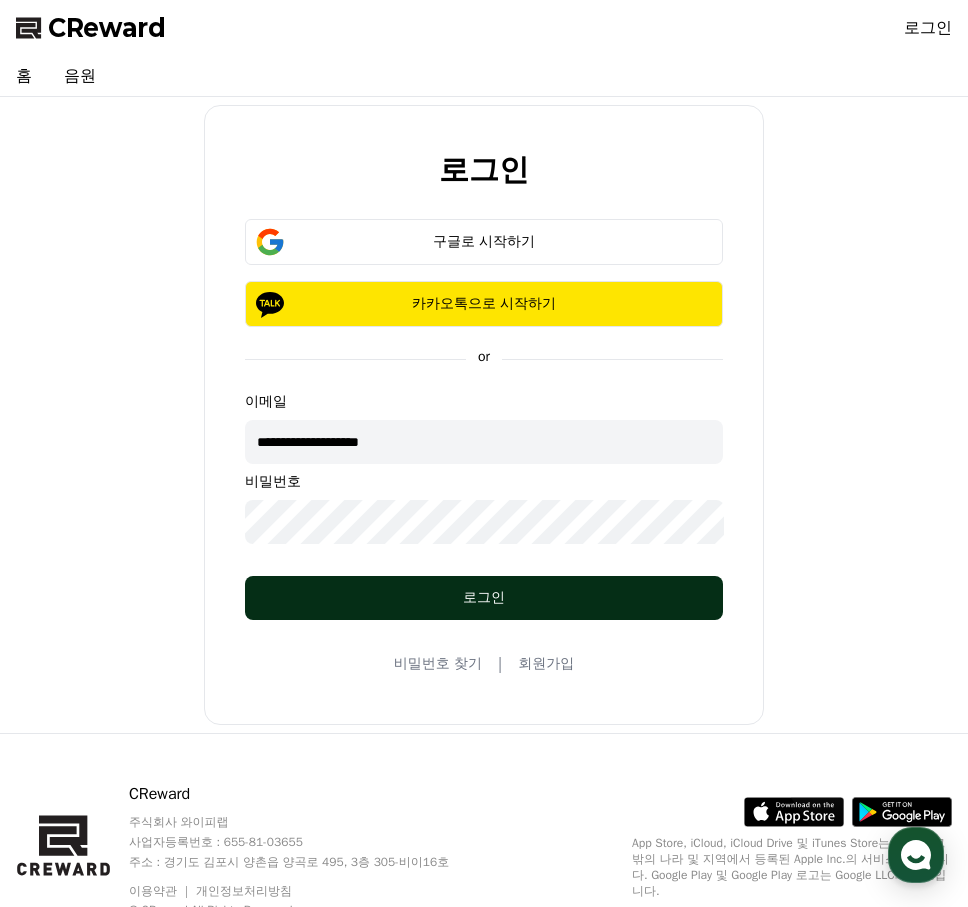 click on "로그인" at bounding box center (484, 598) 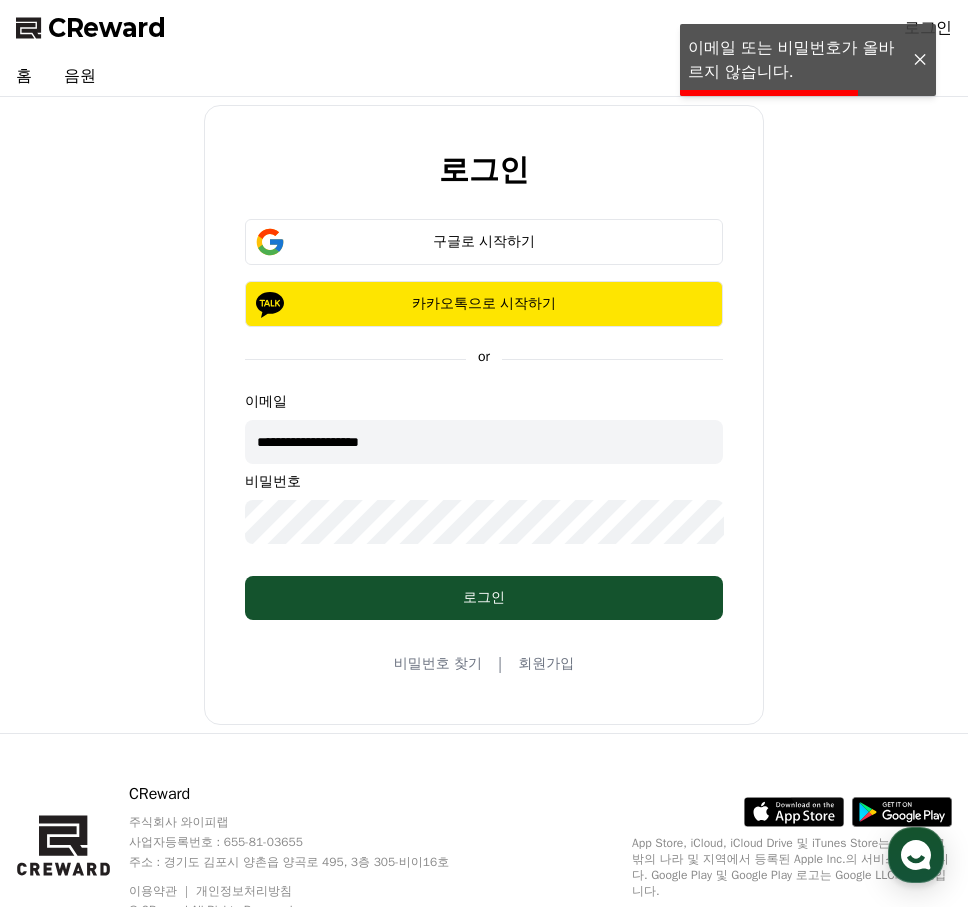 click on "**********" at bounding box center (484, 415) 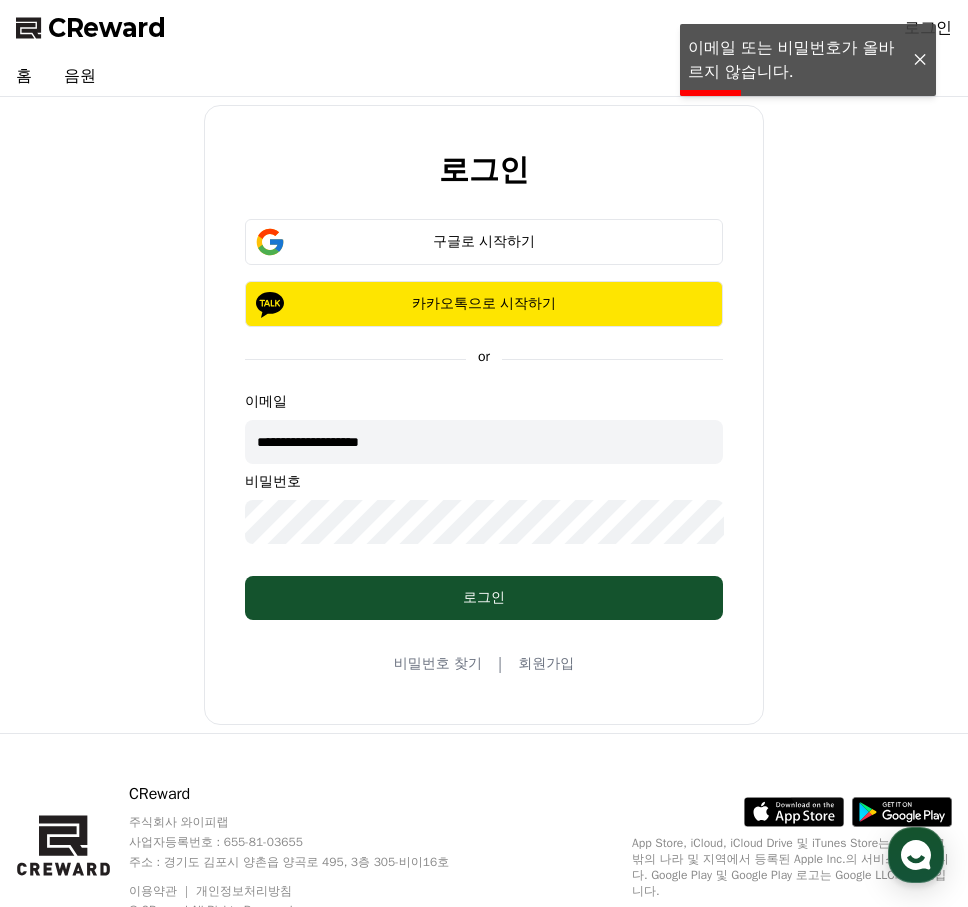 click on "회원가입" at bounding box center (546, 664) 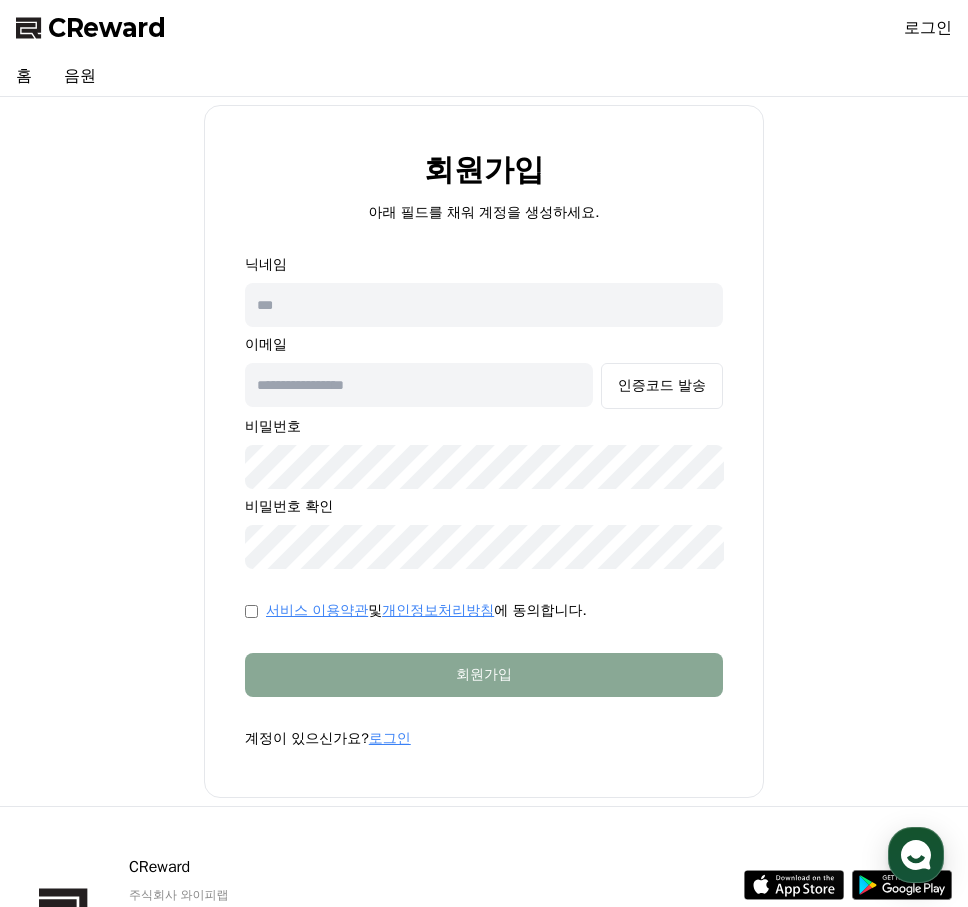 click at bounding box center [484, 305] 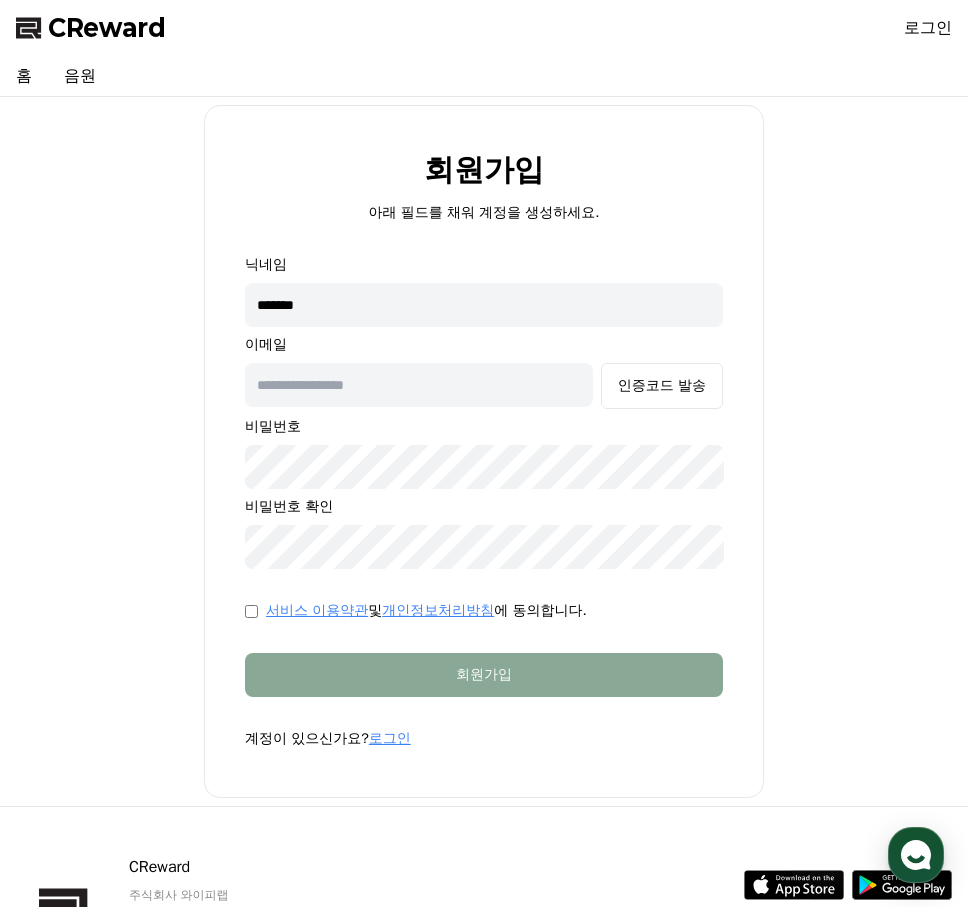 click on "*******" at bounding box center [484, 305] 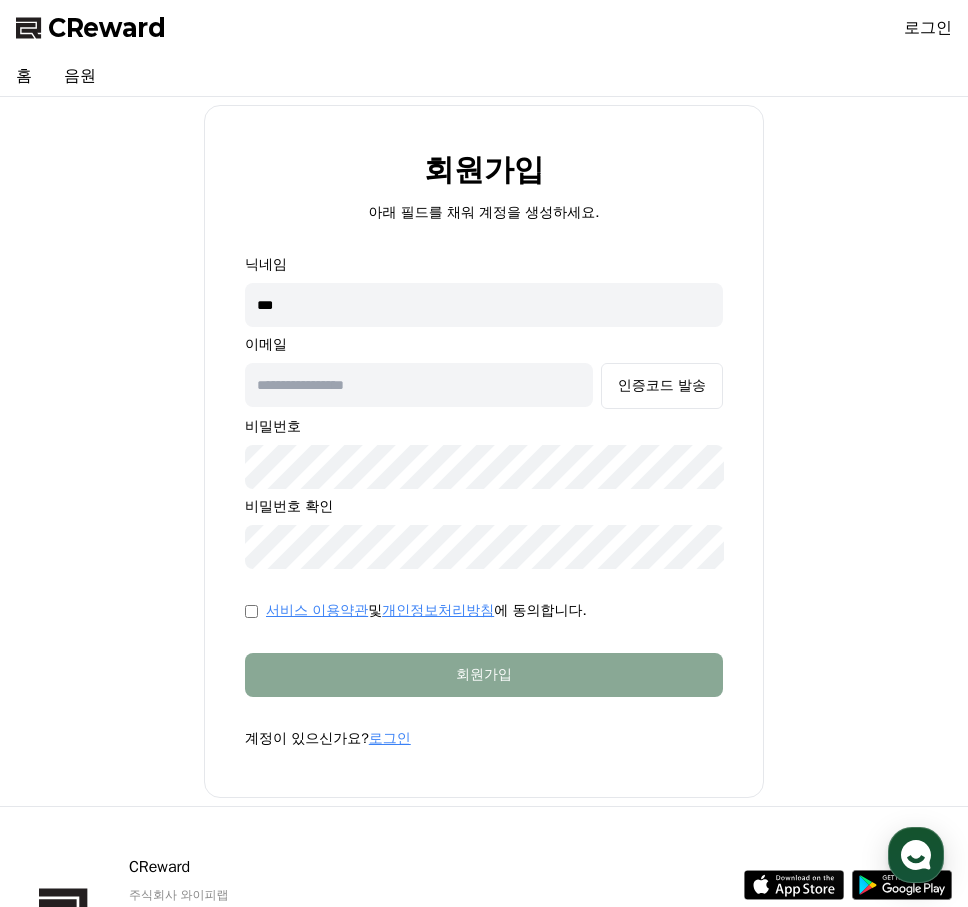 type on "***" 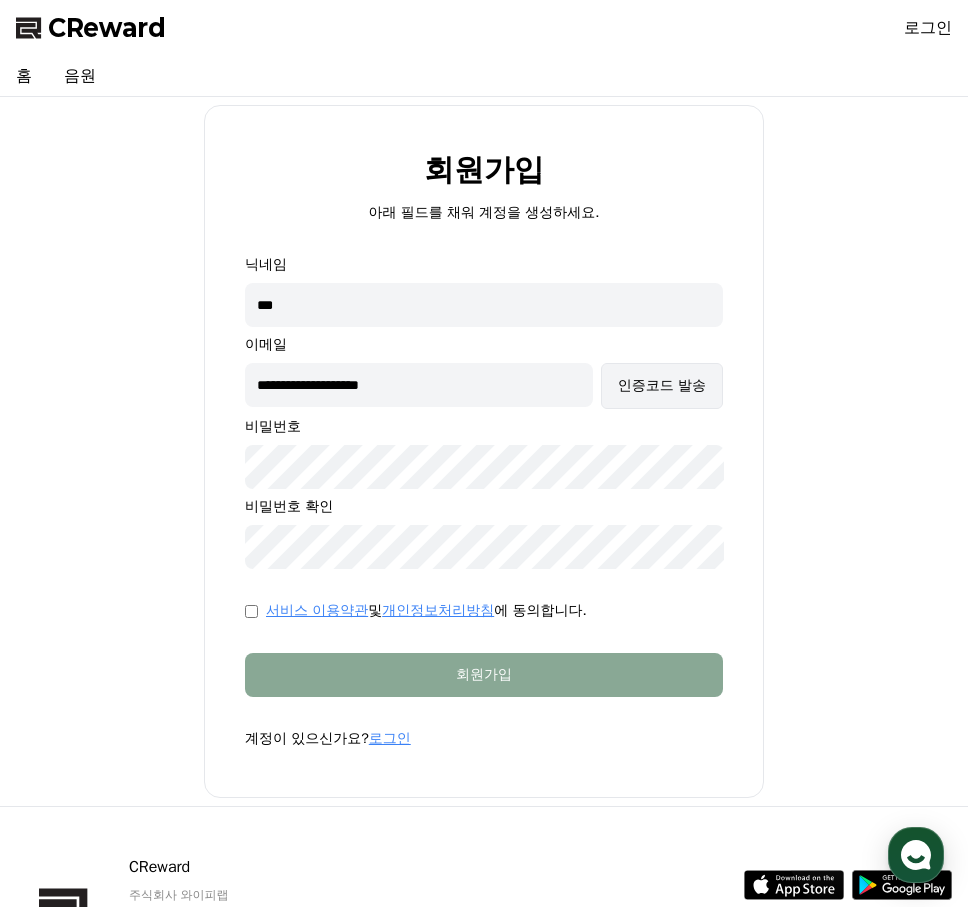 click on "인증코드 발송" at bounding box center [662, 386] 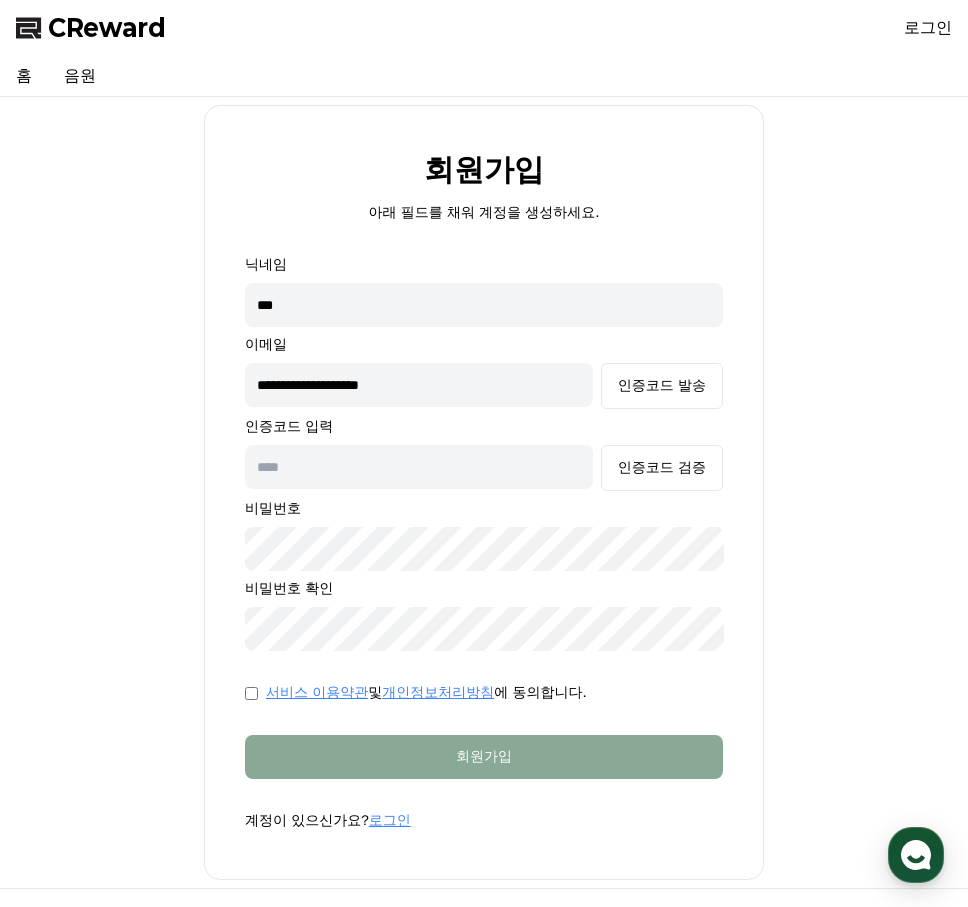 click at bounding box center (419, 467) 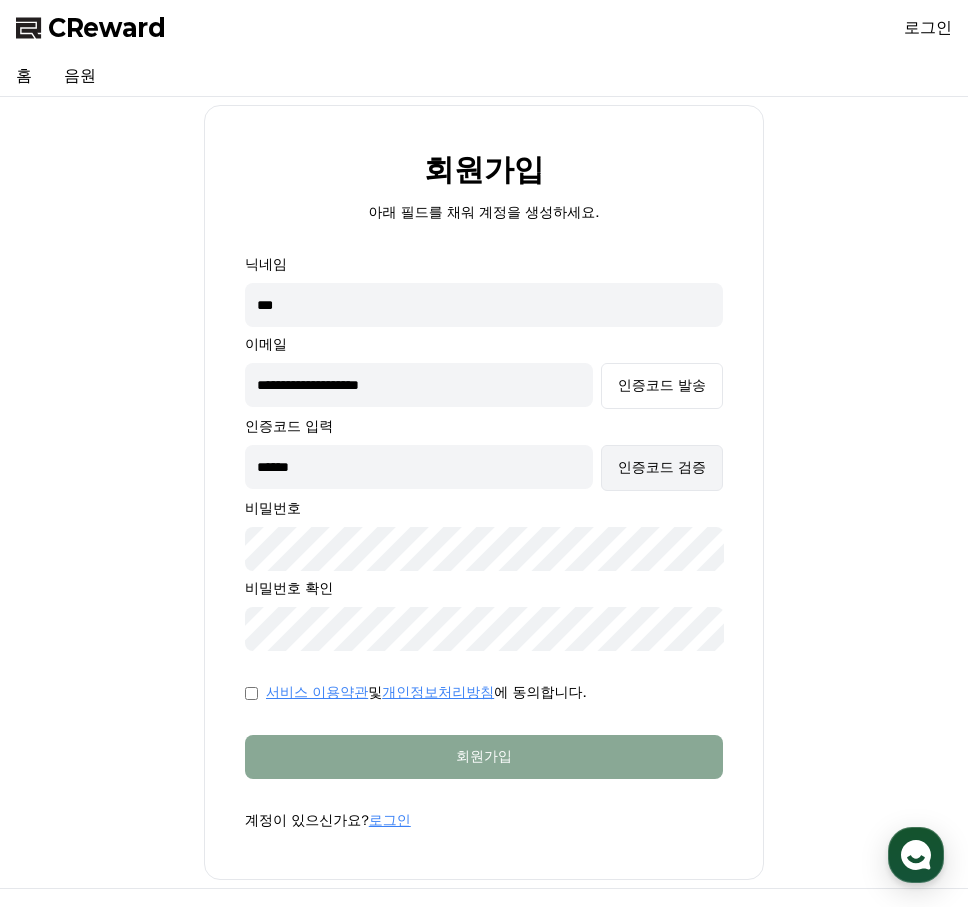 type on "******" 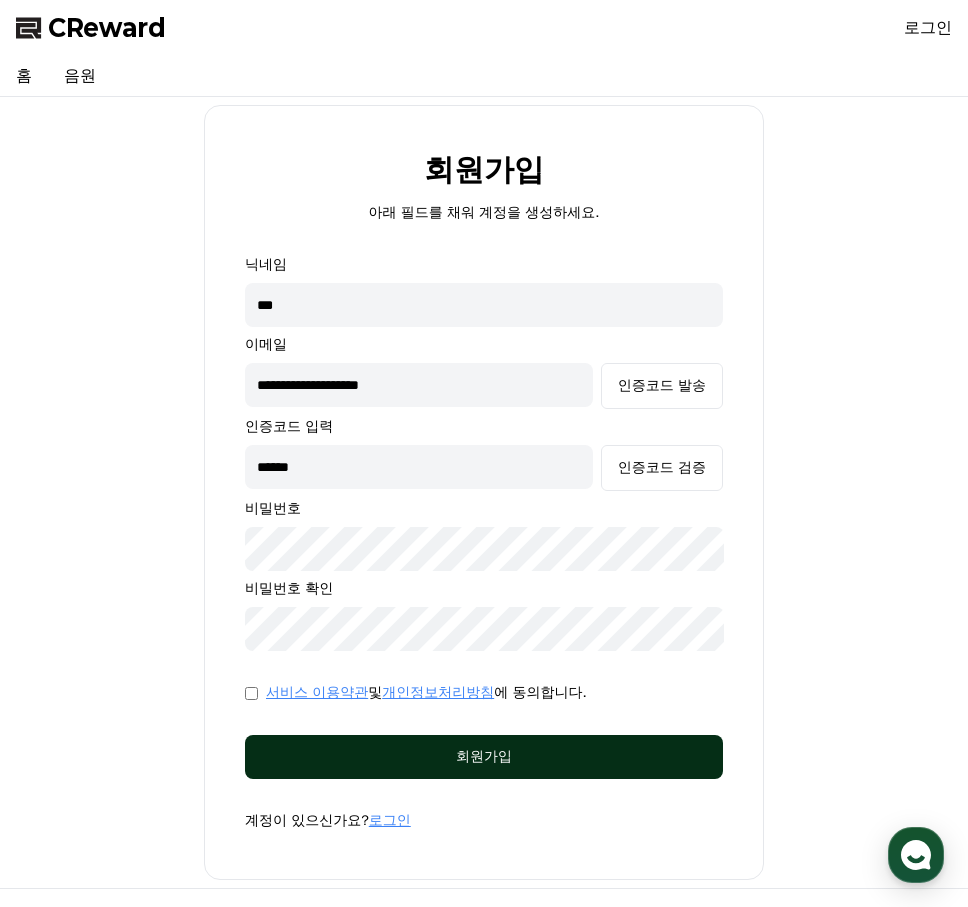 click on "회원가입" at bounding box center (484, 757) 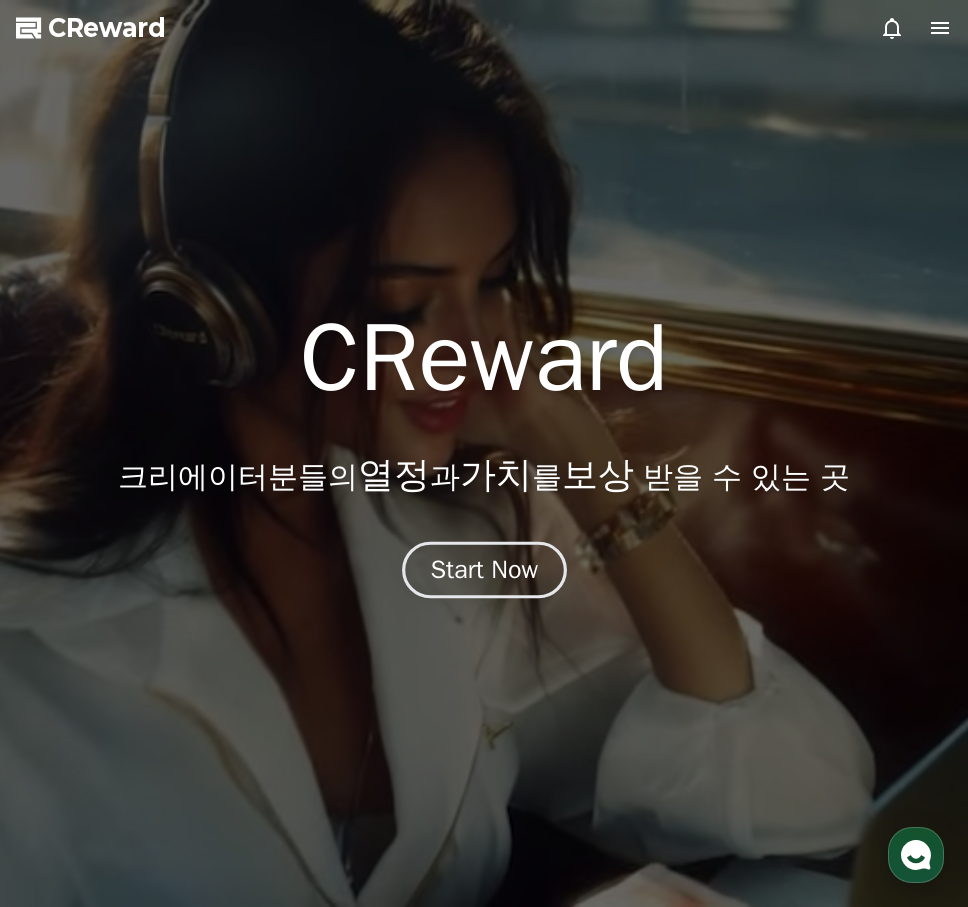 click on "Start Now" at bounding box center [484, 570] 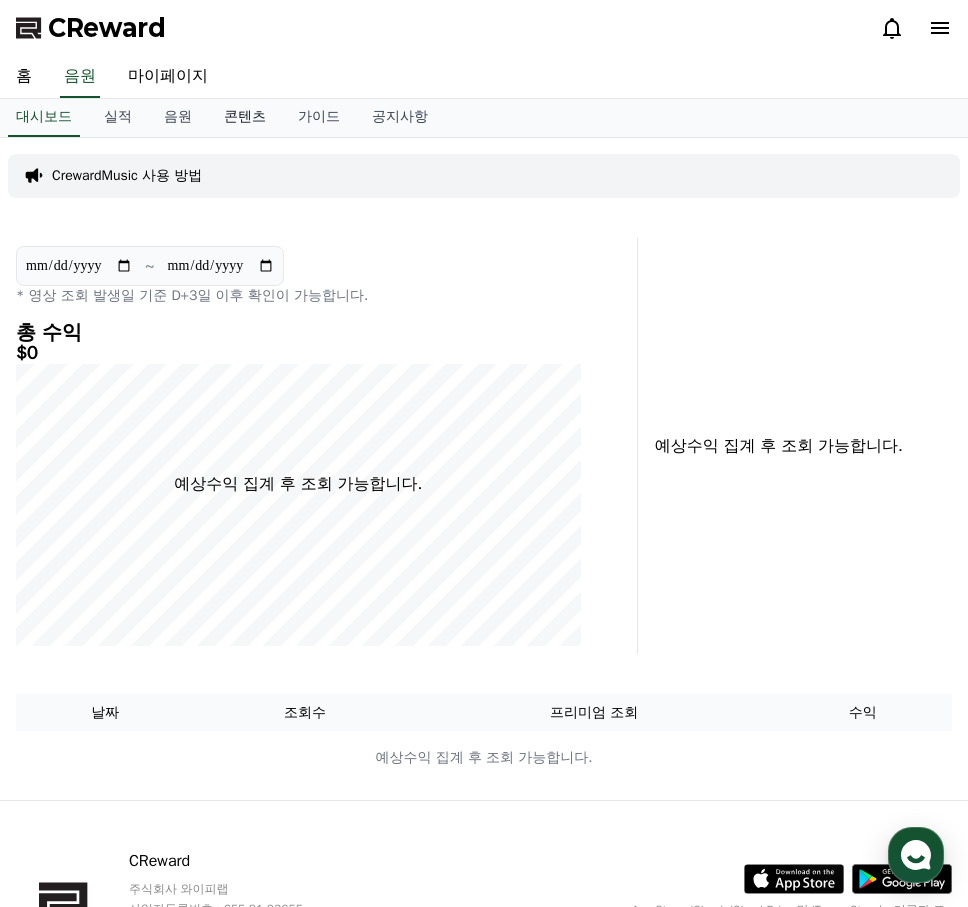 click on "콘텐츠" at bounding box center [245, 118] 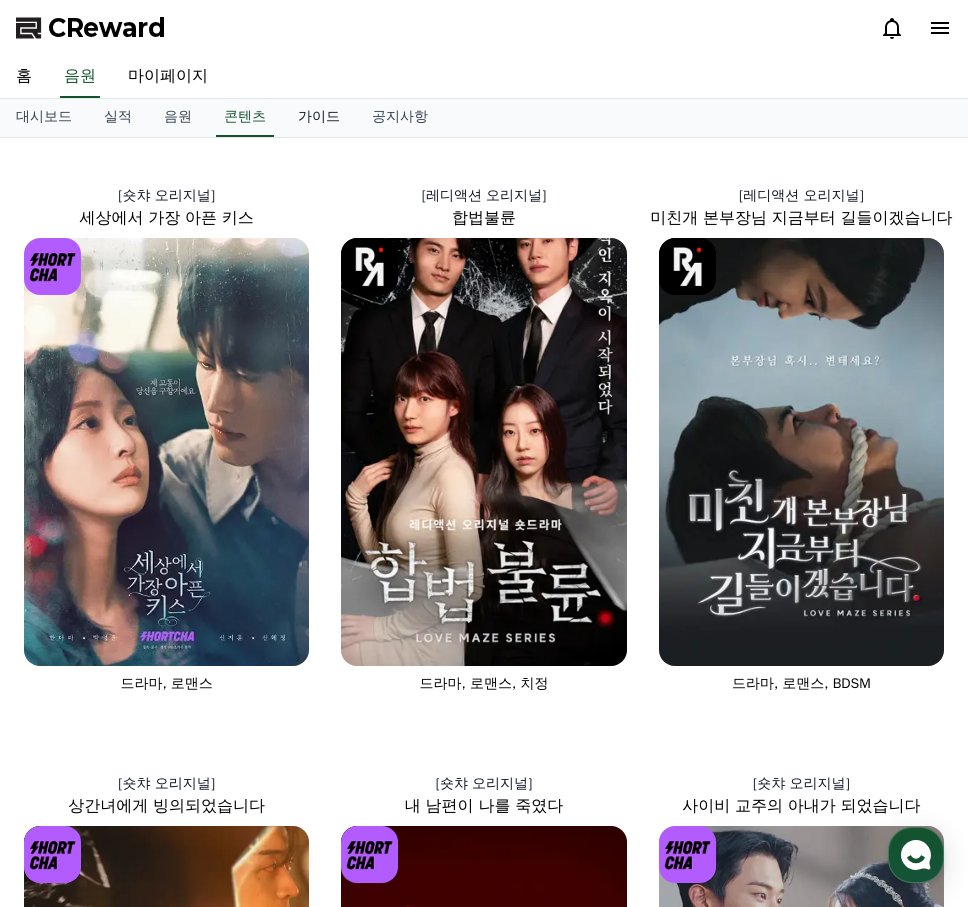click on "가이드" at bounding box center [319, 118] 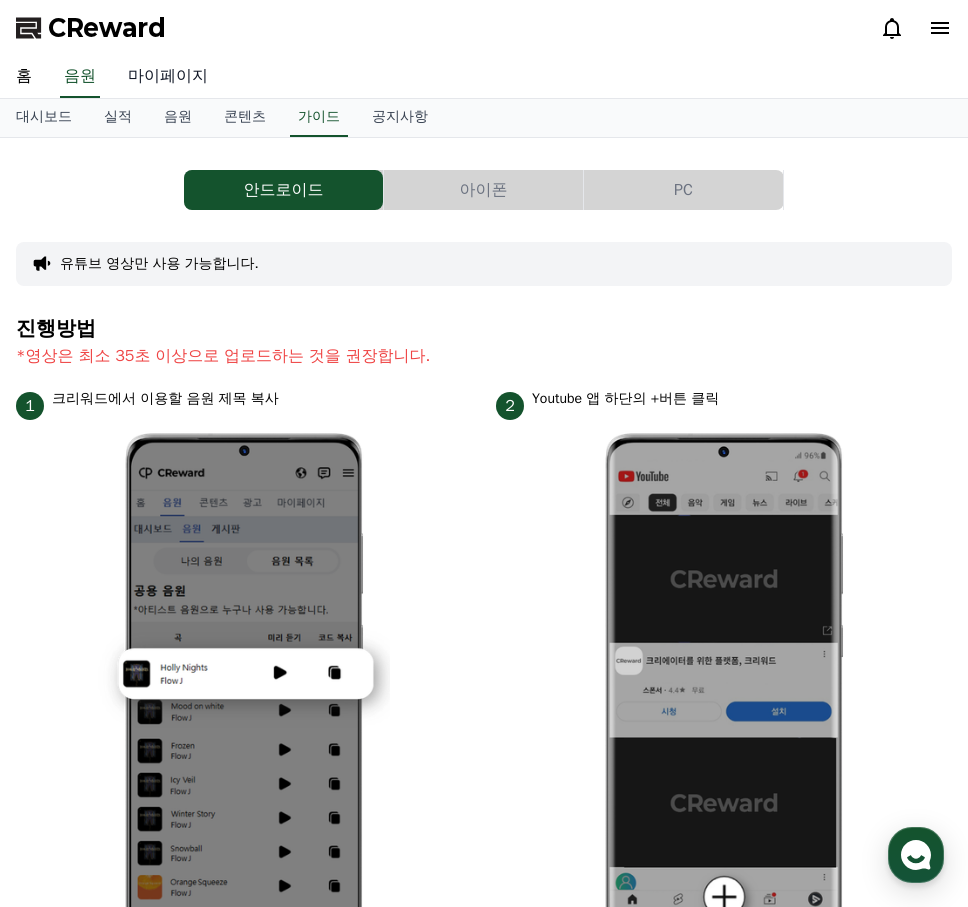 click on "마이페이지" at bounding box center [168, 77] 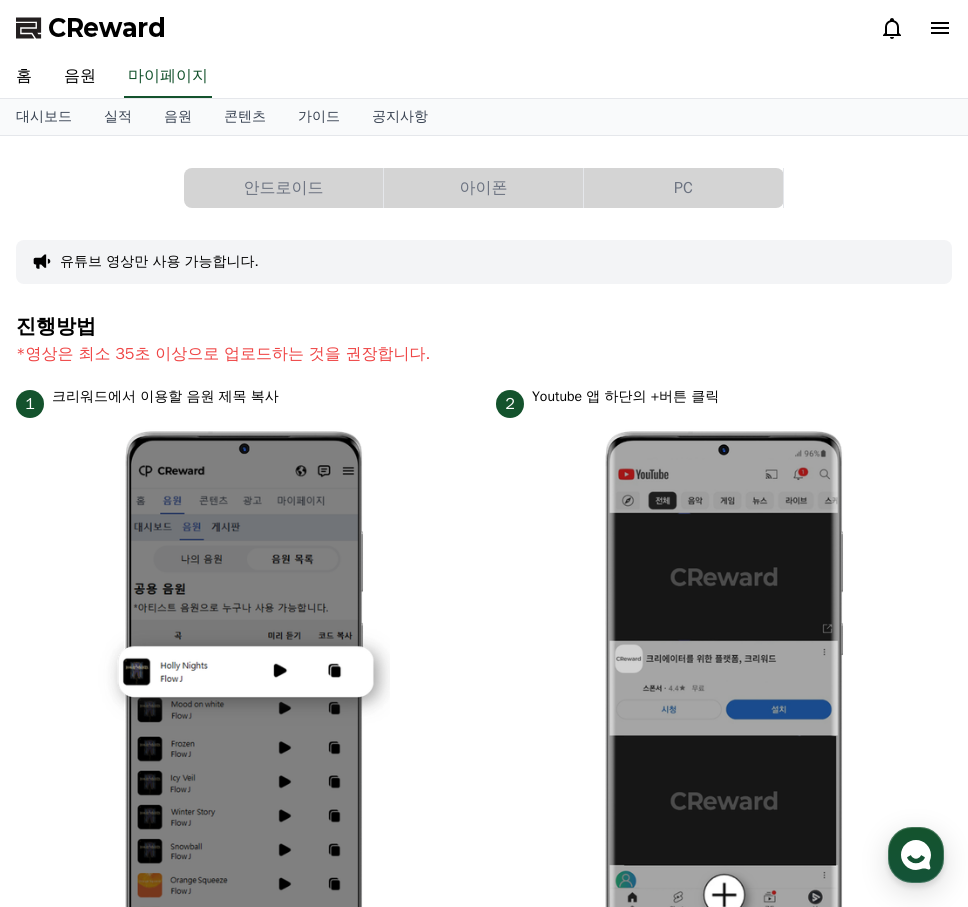 select on "**********" 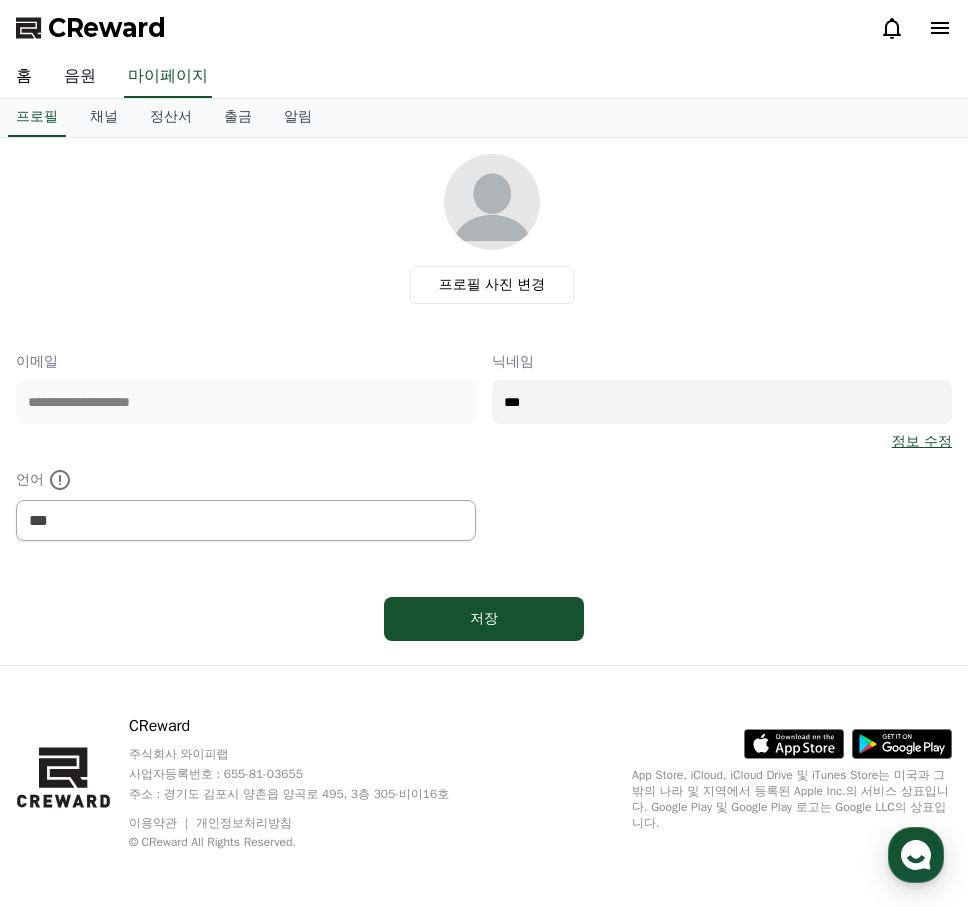 click on "음원" at bounding box center (80, 77) 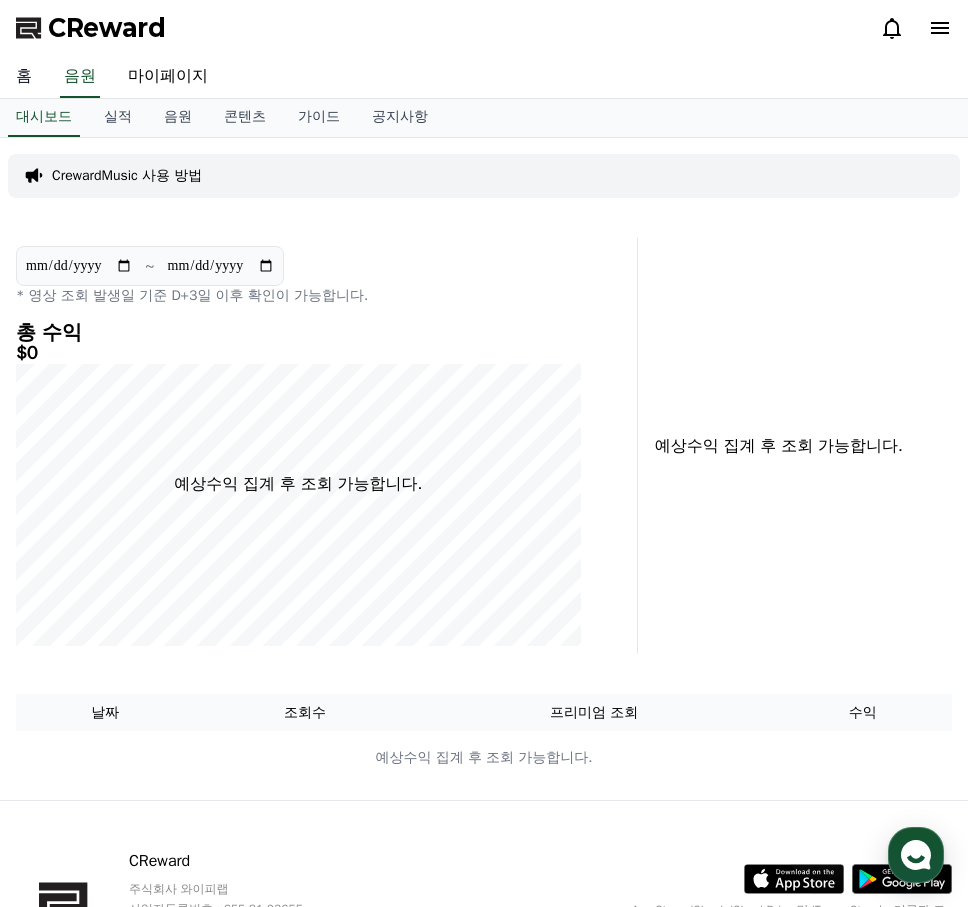 click on "홈" at bounding box center (24, 77) 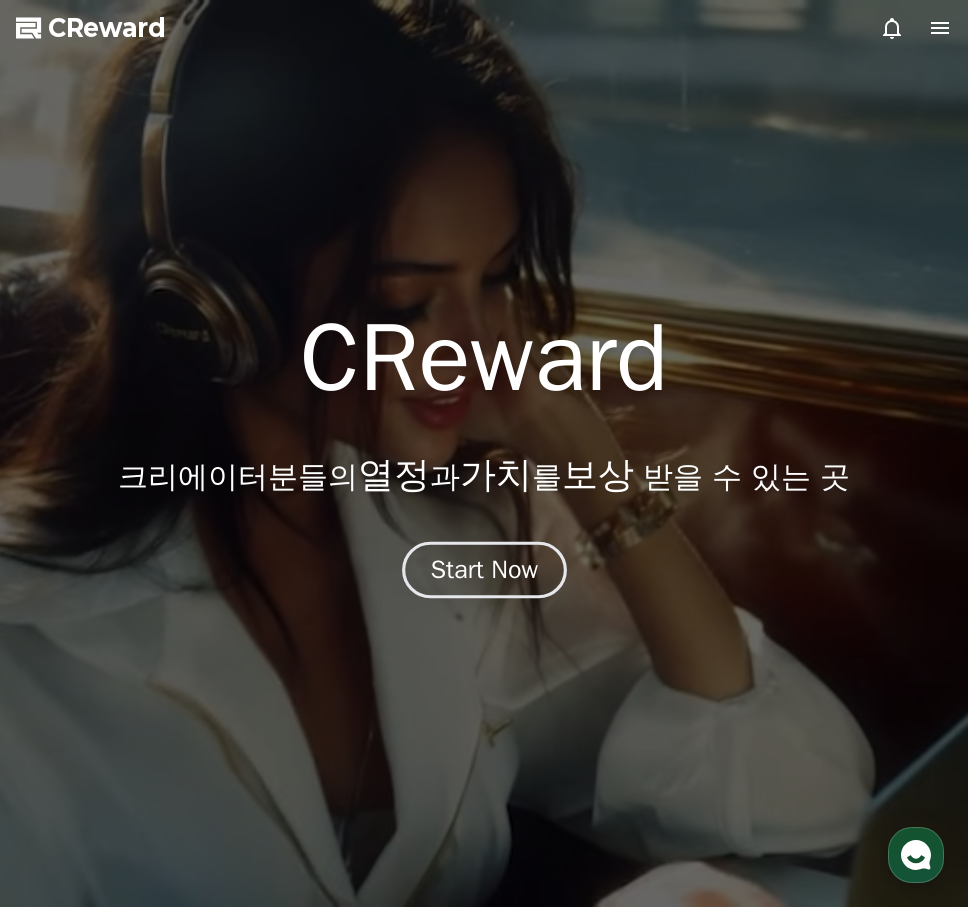 click on "Start Now" at bounding box center [484, 570] 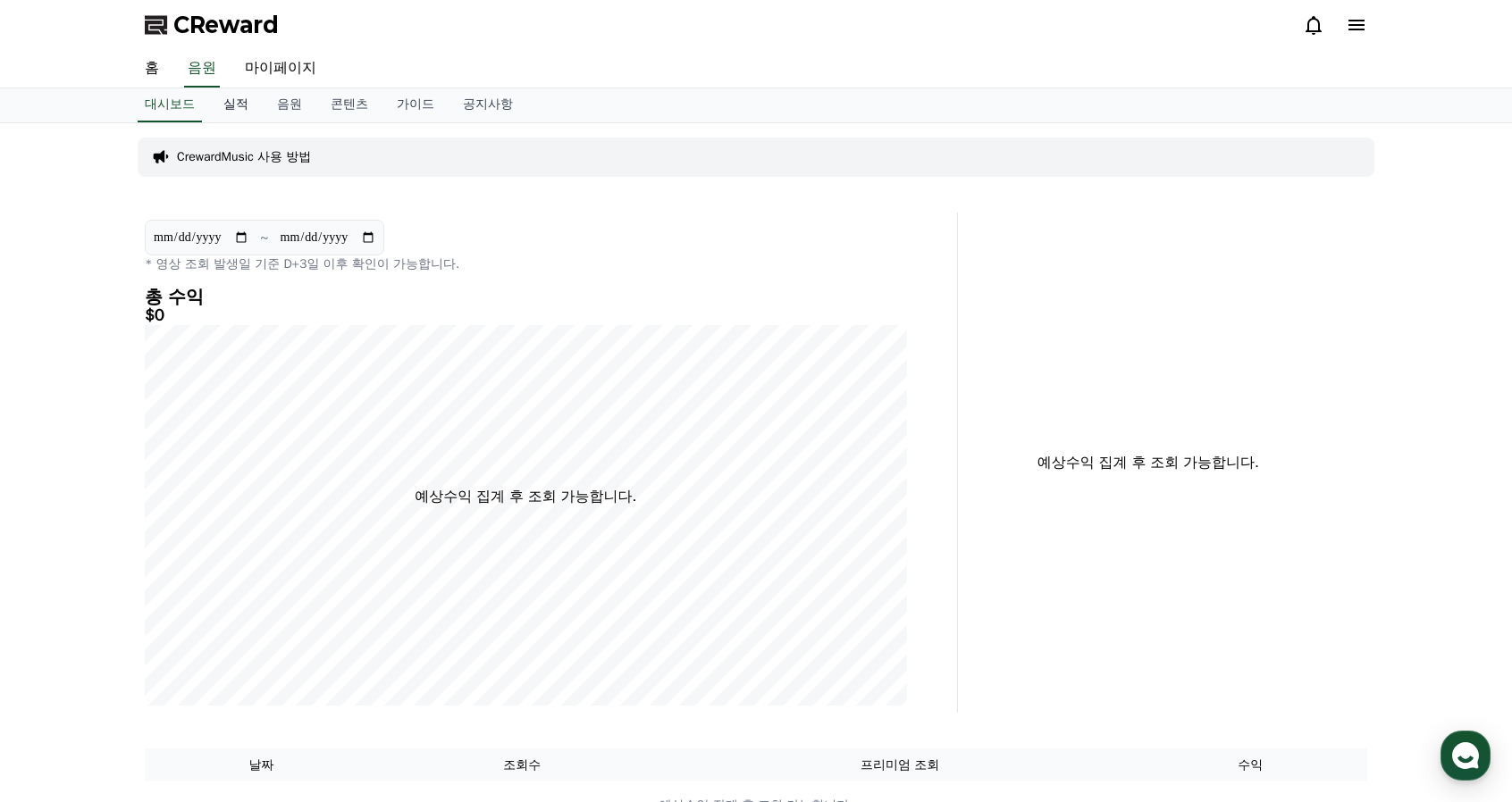 click on "실적" at bounding box center (236, 105) 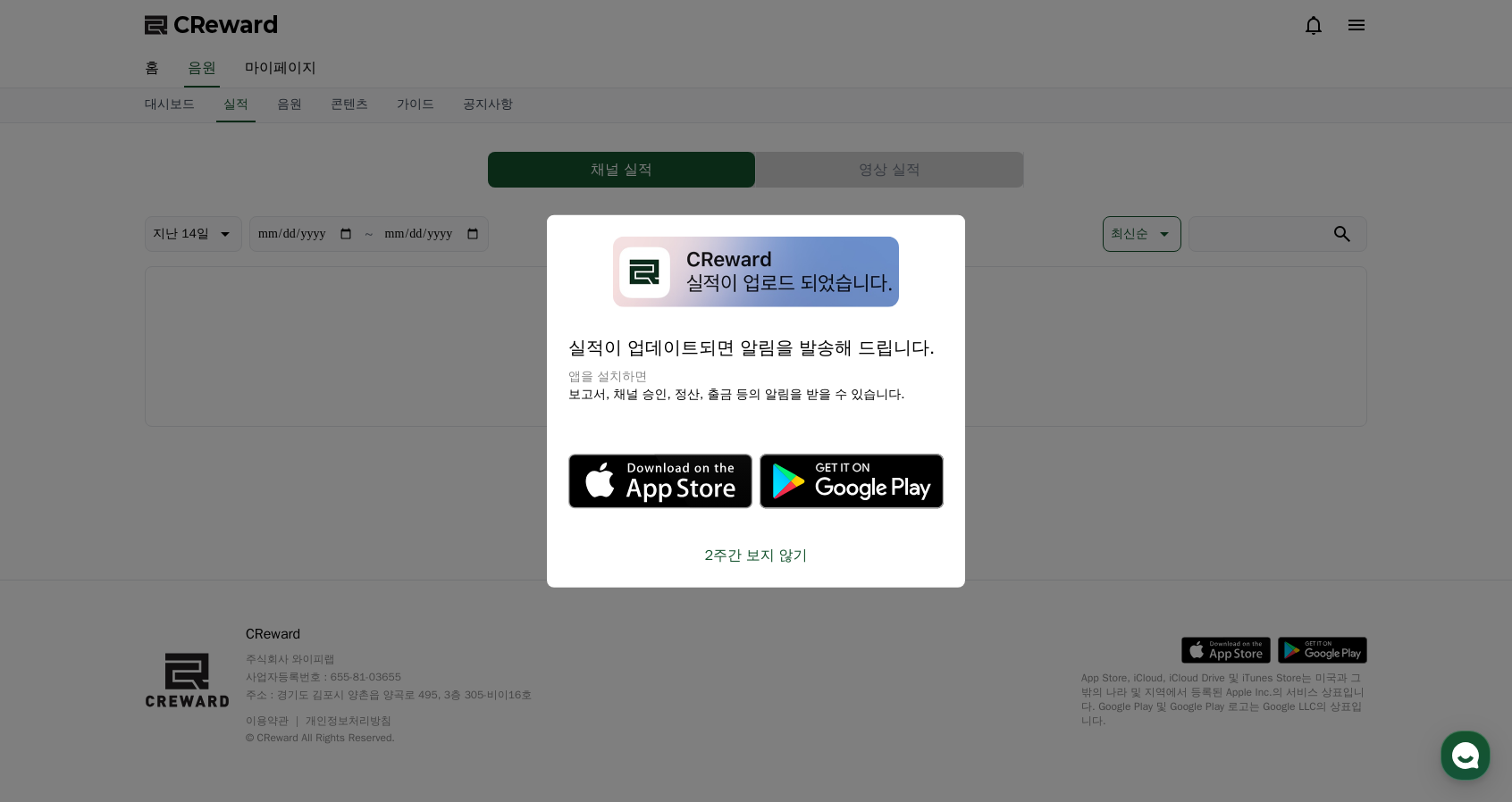 click on "2주간 보지 않기" at bounding box center (756, 555) 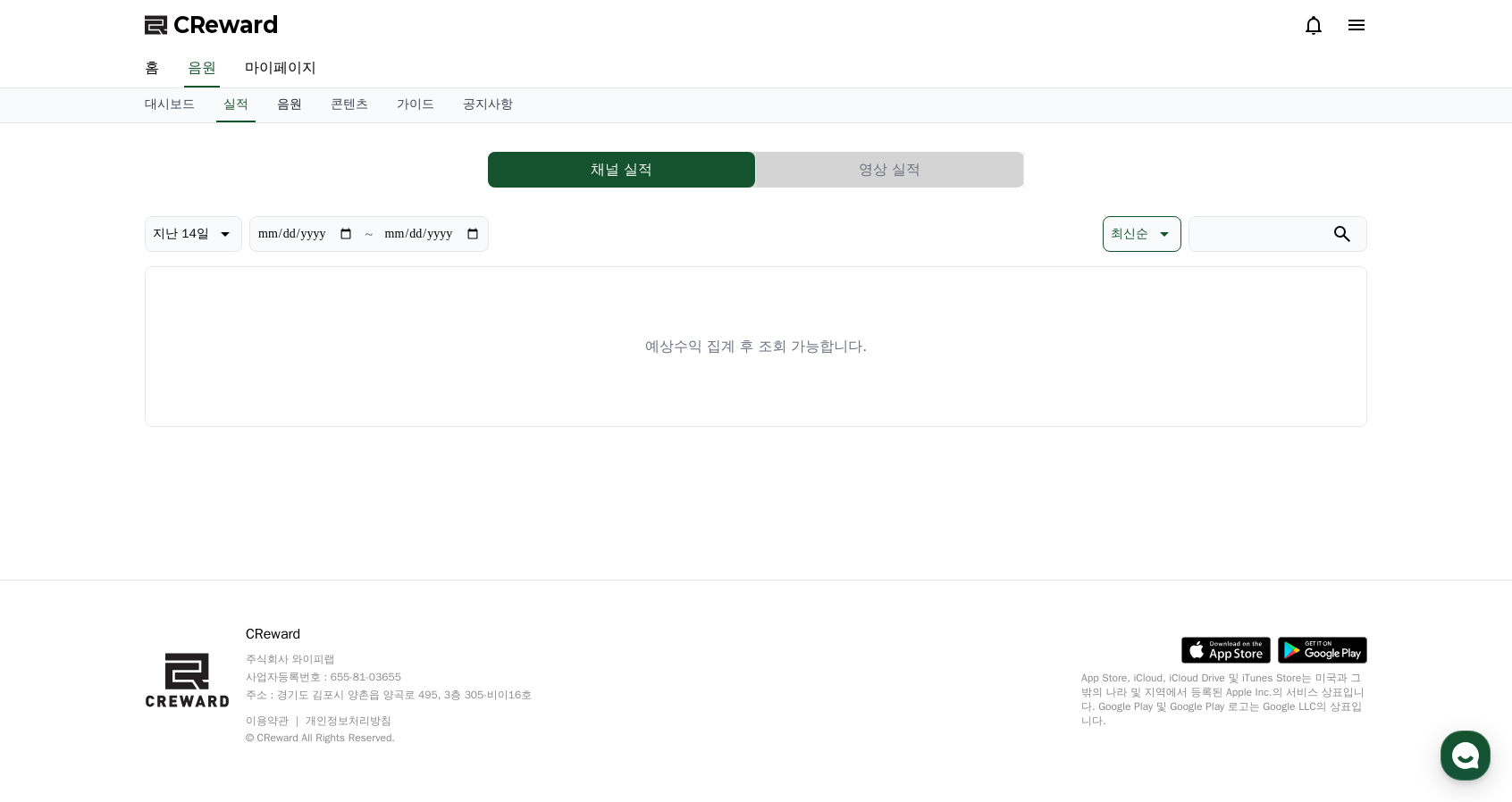 click on "음원" at bounding box center (290, 105) 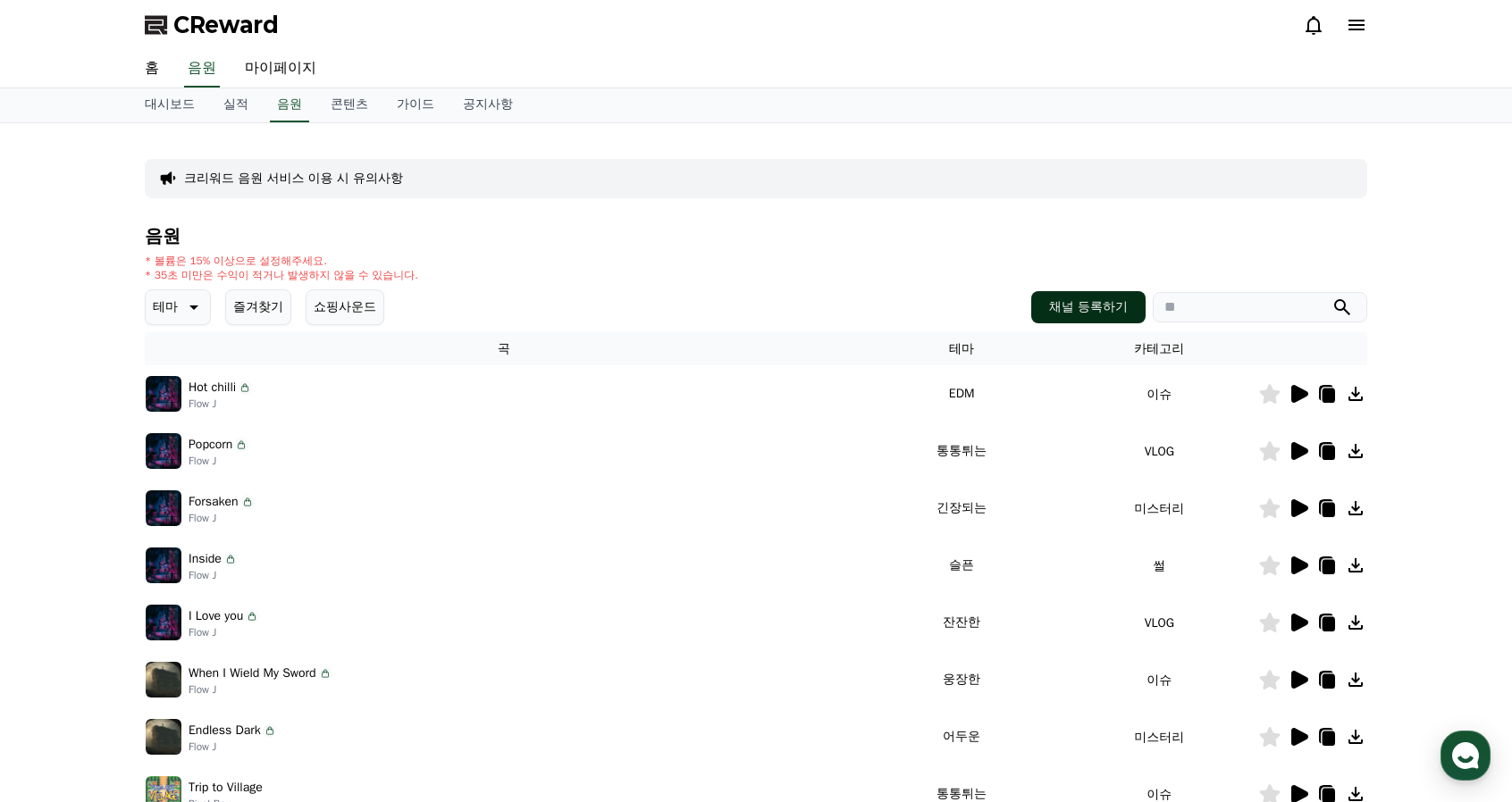 click on "채널 등록하기" at bounding box center [1088, 307] 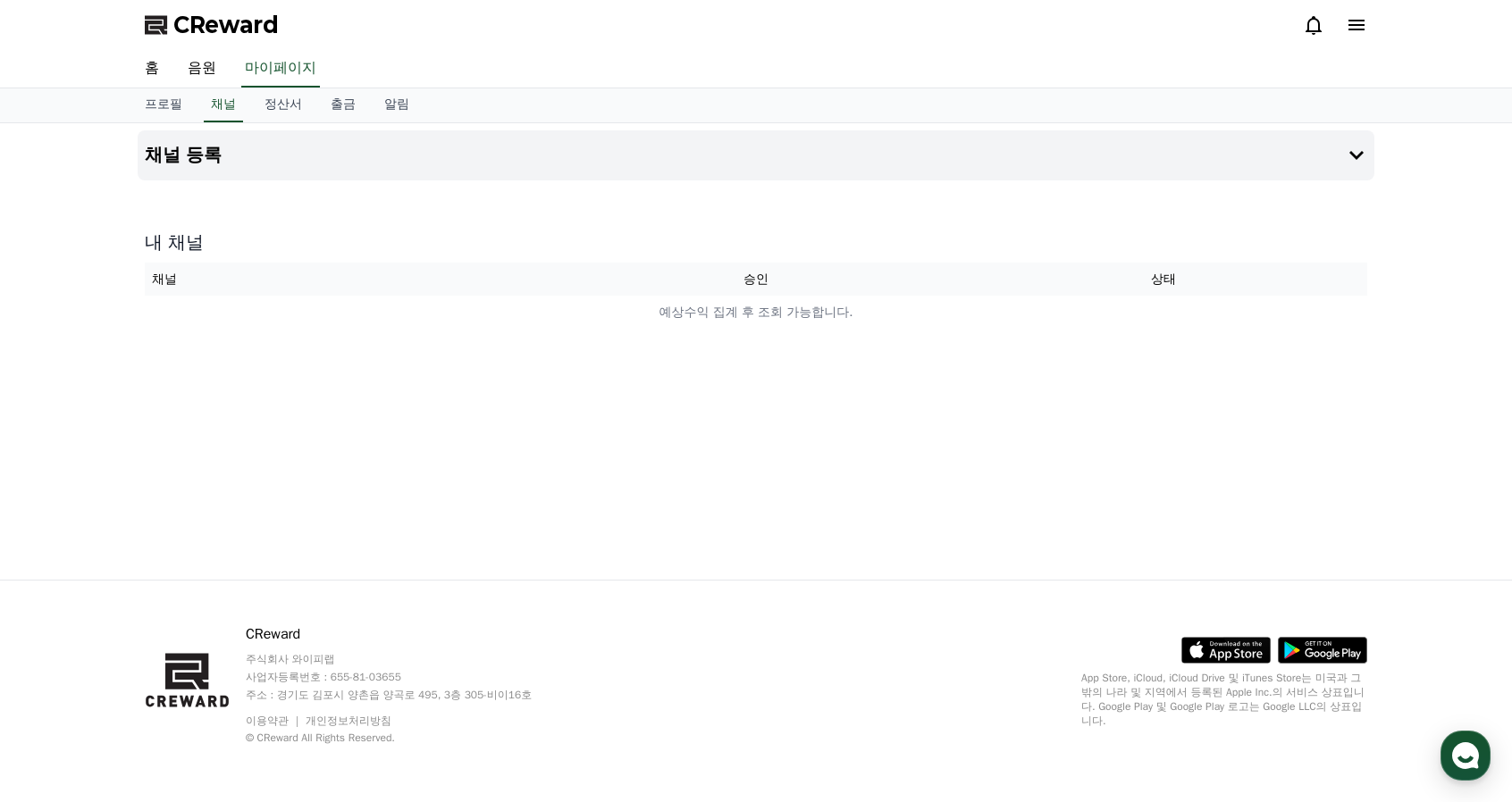 click on "채널" at bounding box center (349, 279) 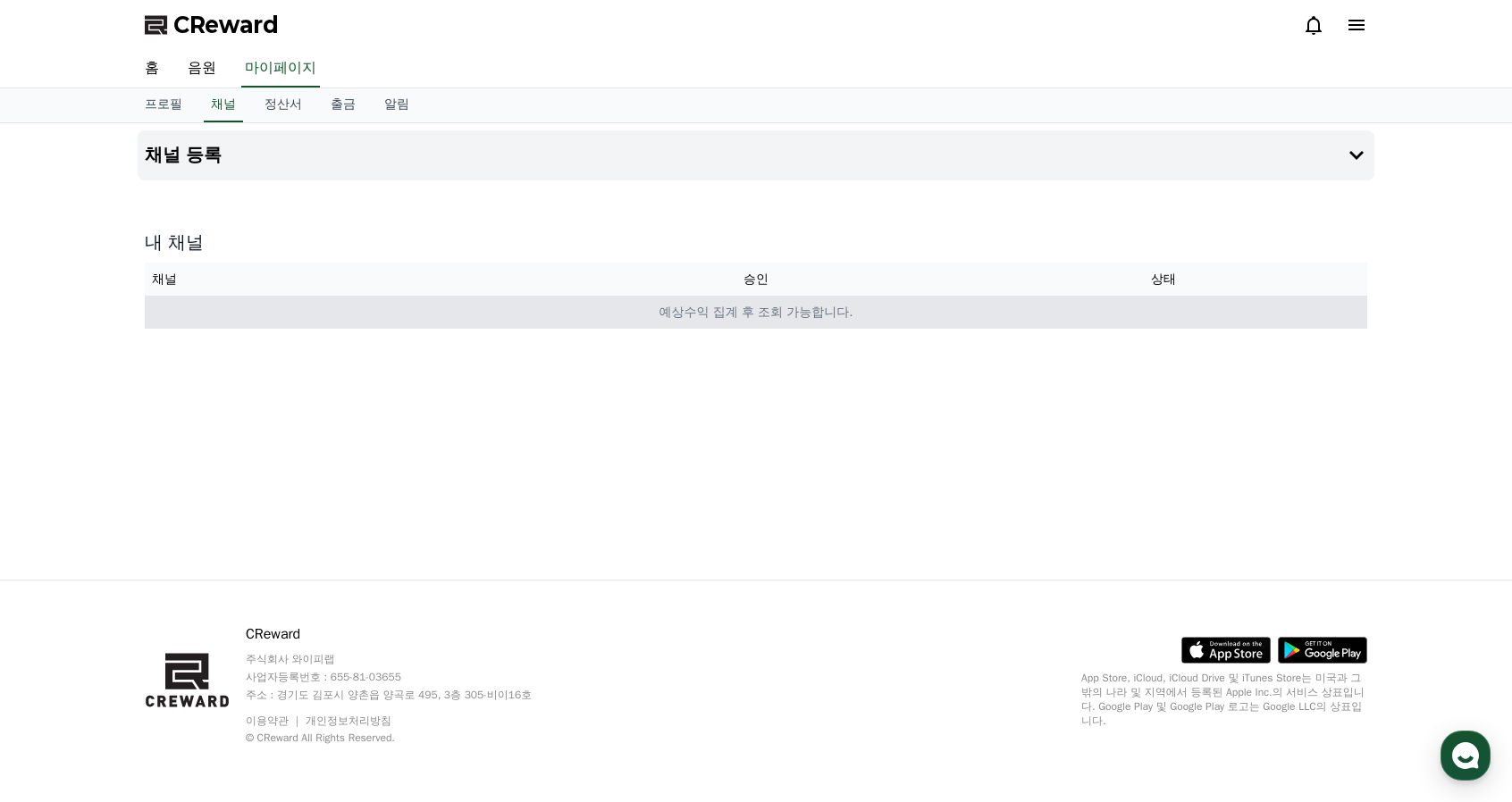 click on "예상수익 집계 후 조회 가능합니다." at bounding box center [756, 312] 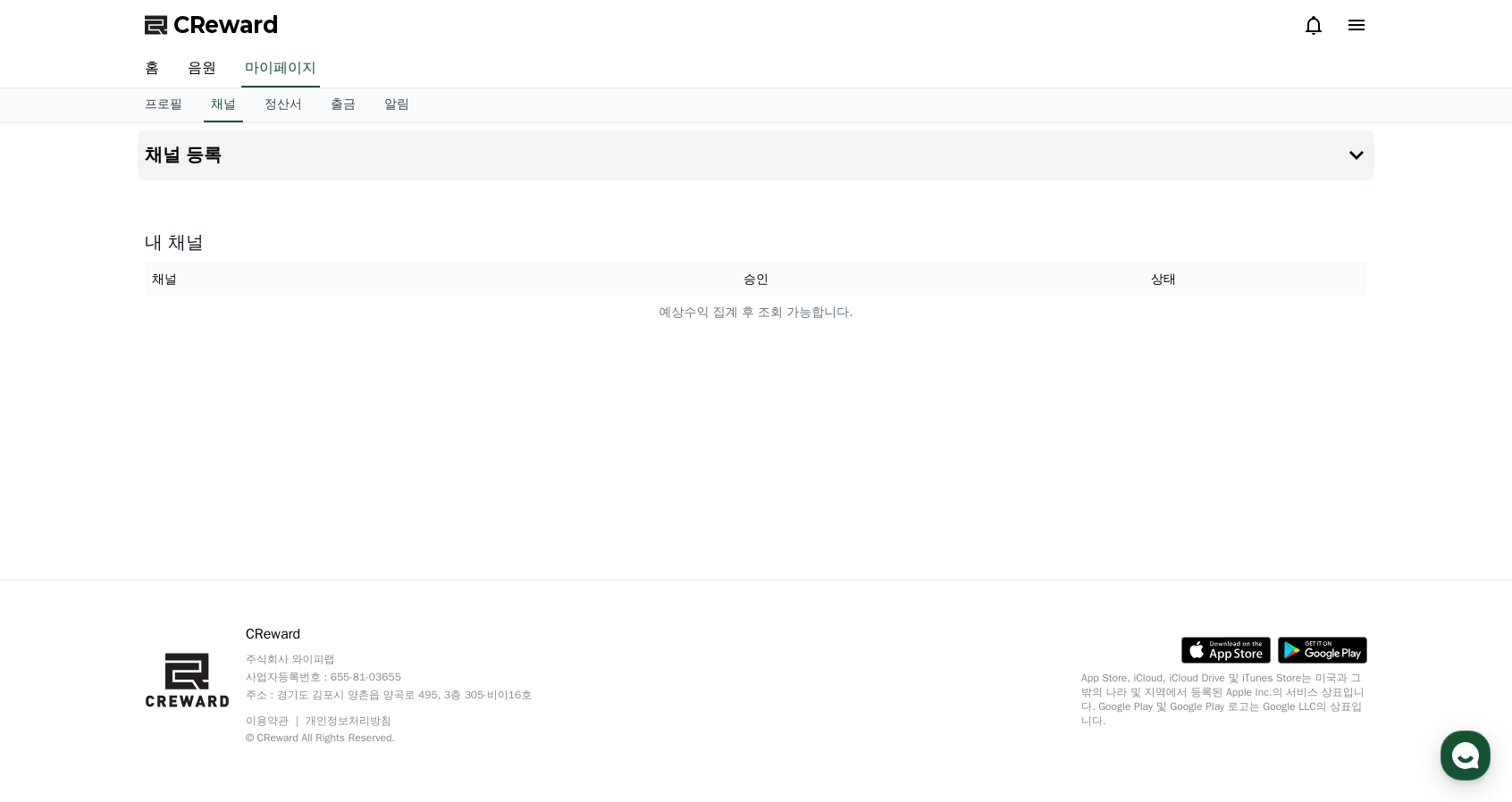 click 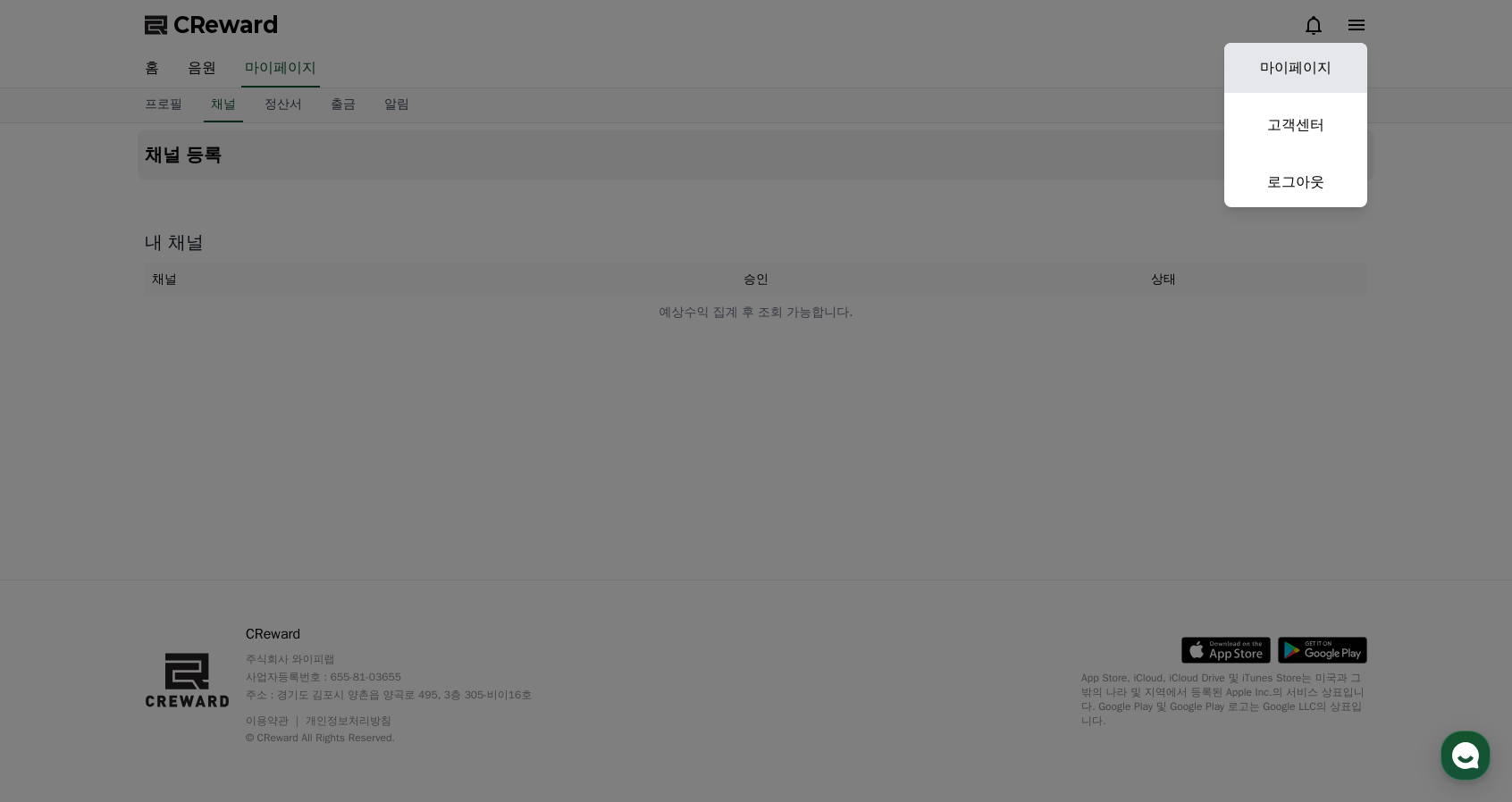 click on "마이페이지" at bounding box center (1296, 68) 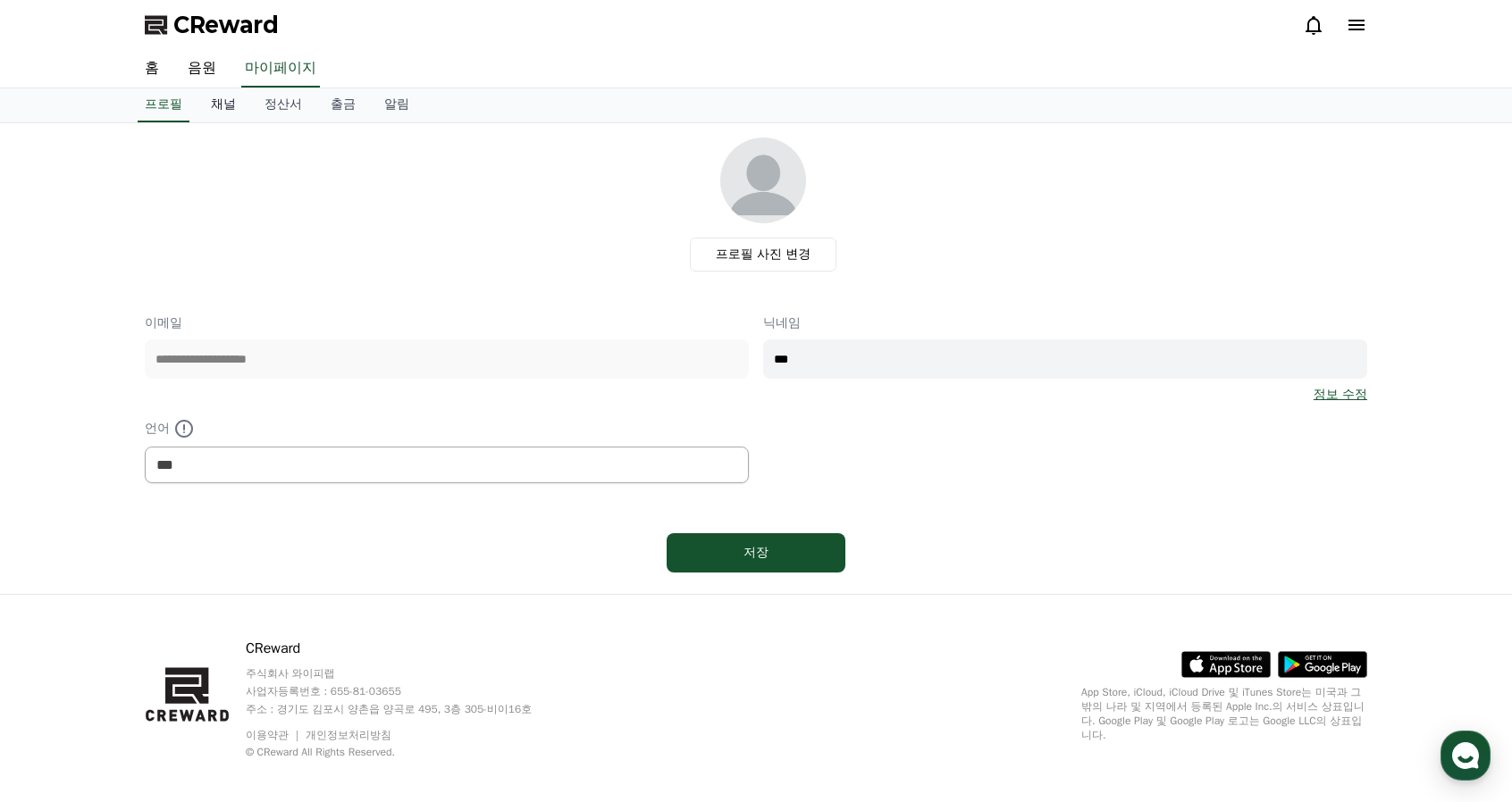click on "채널" at bounding box center (223, 105) 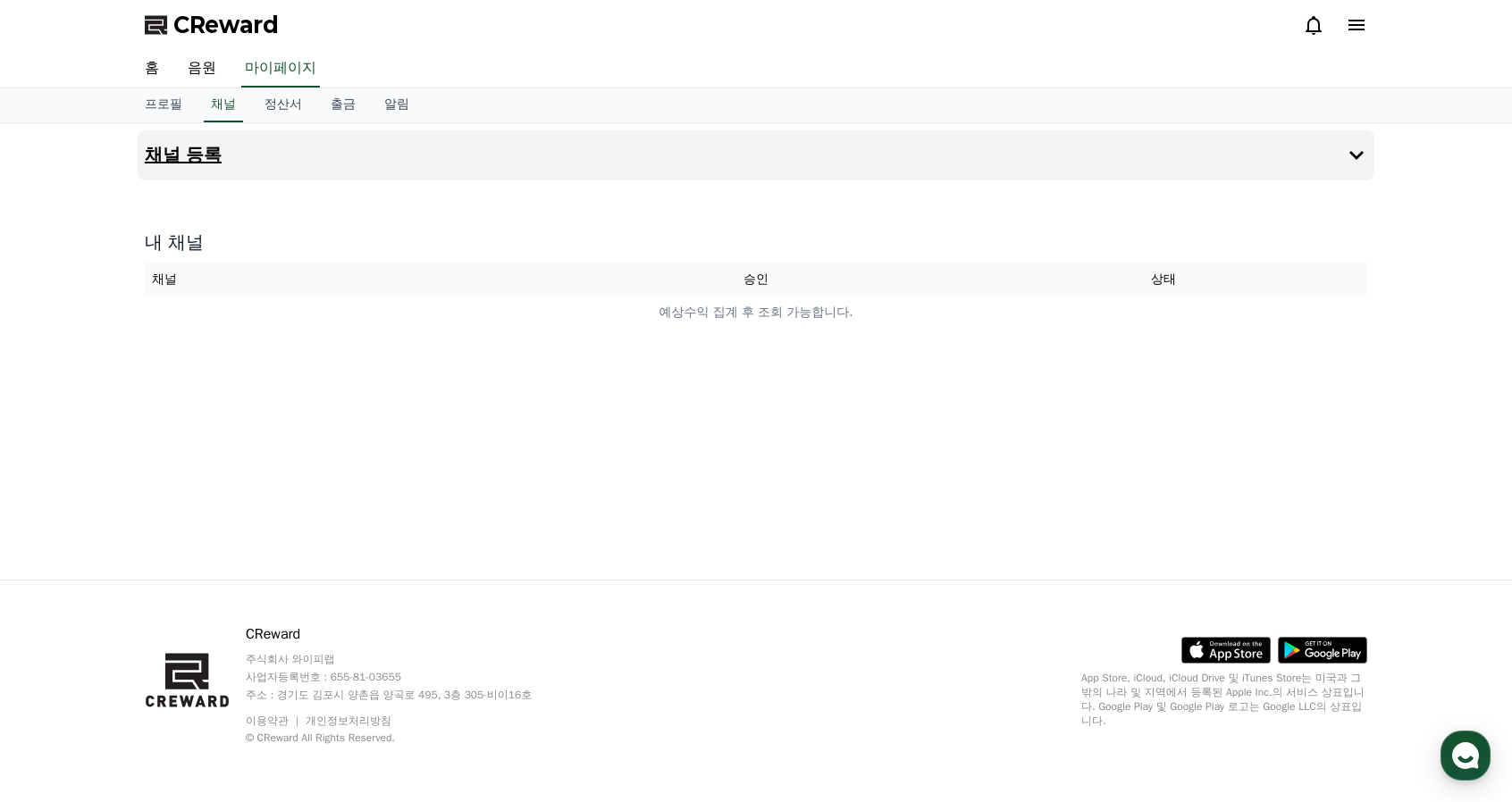 click on "채널 등록" at bounding box center (756, 155) 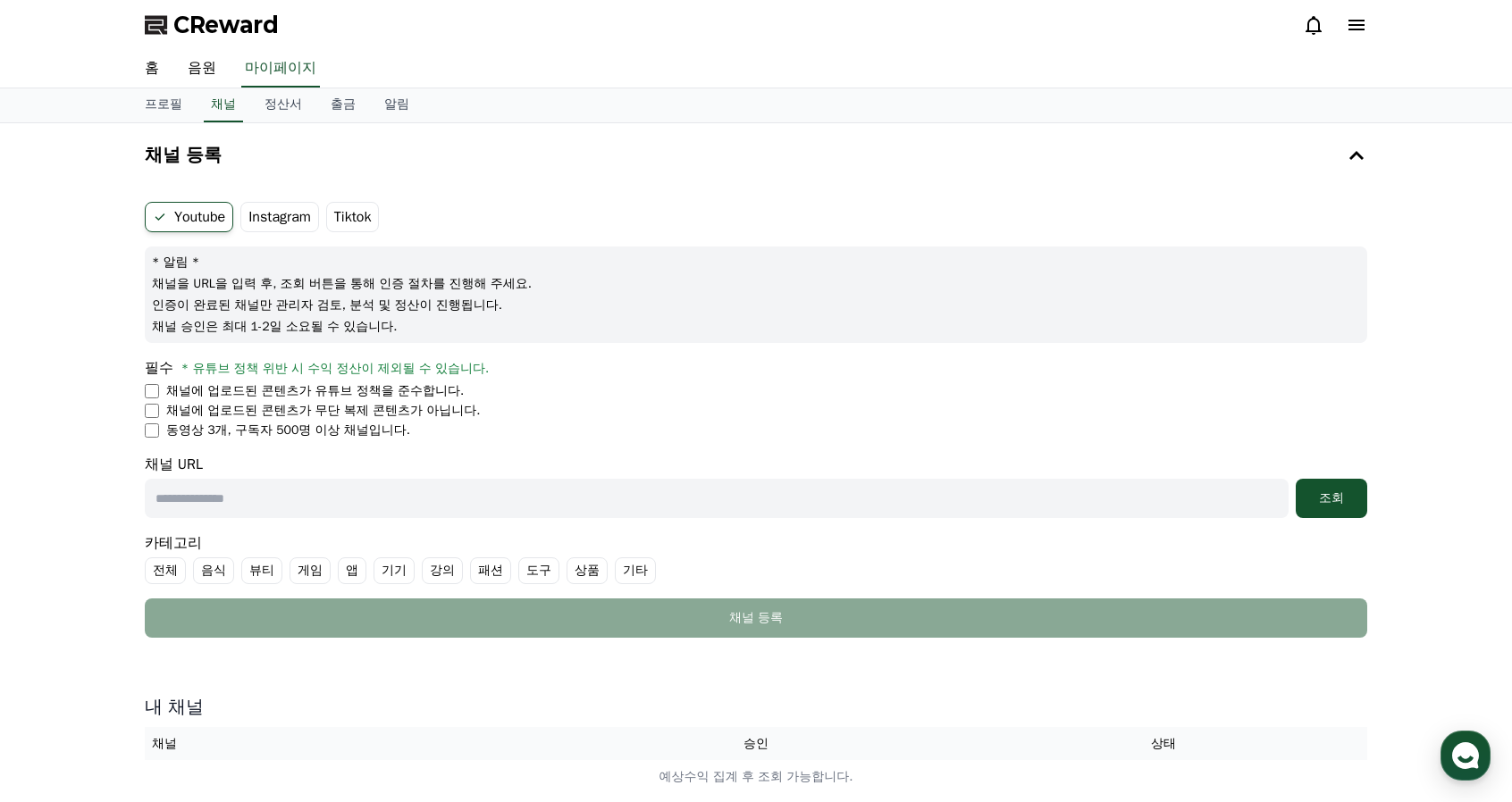 click on "Instagram" at bounding box center (280, 217) 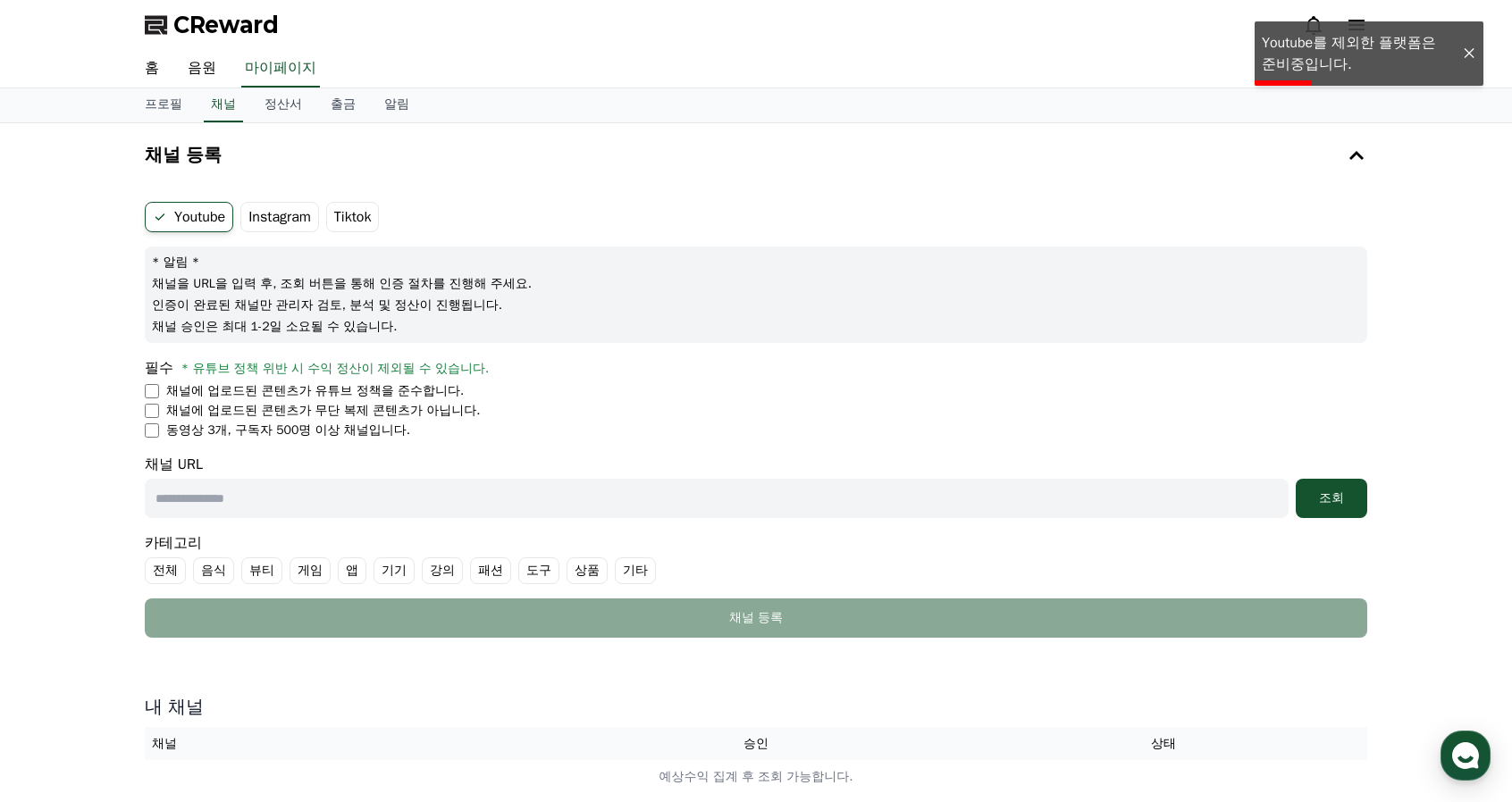 click on "Instagram" at bounding box center (280, 217) 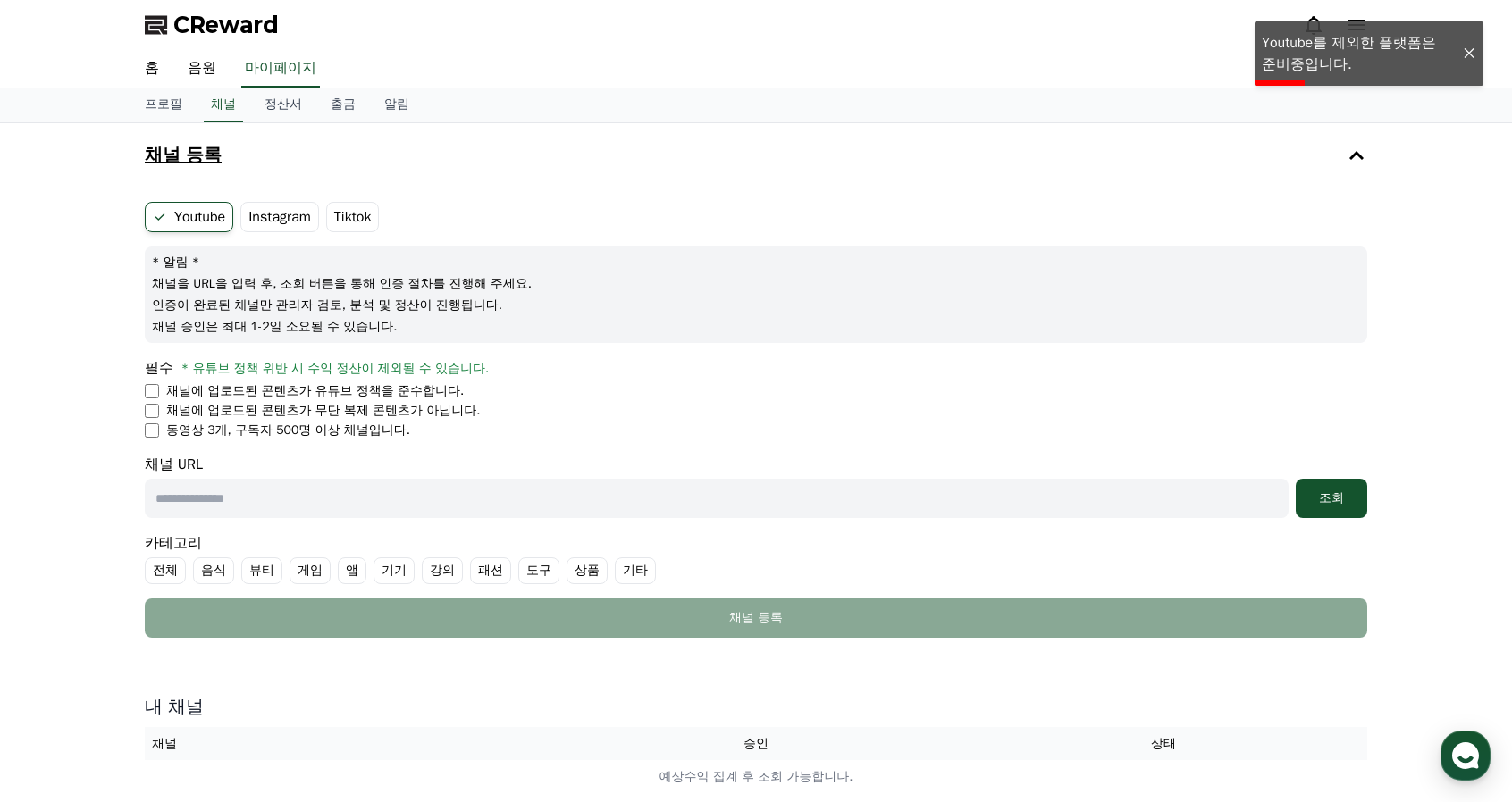 click on "채널 등록" at bounding box center [756, 155] 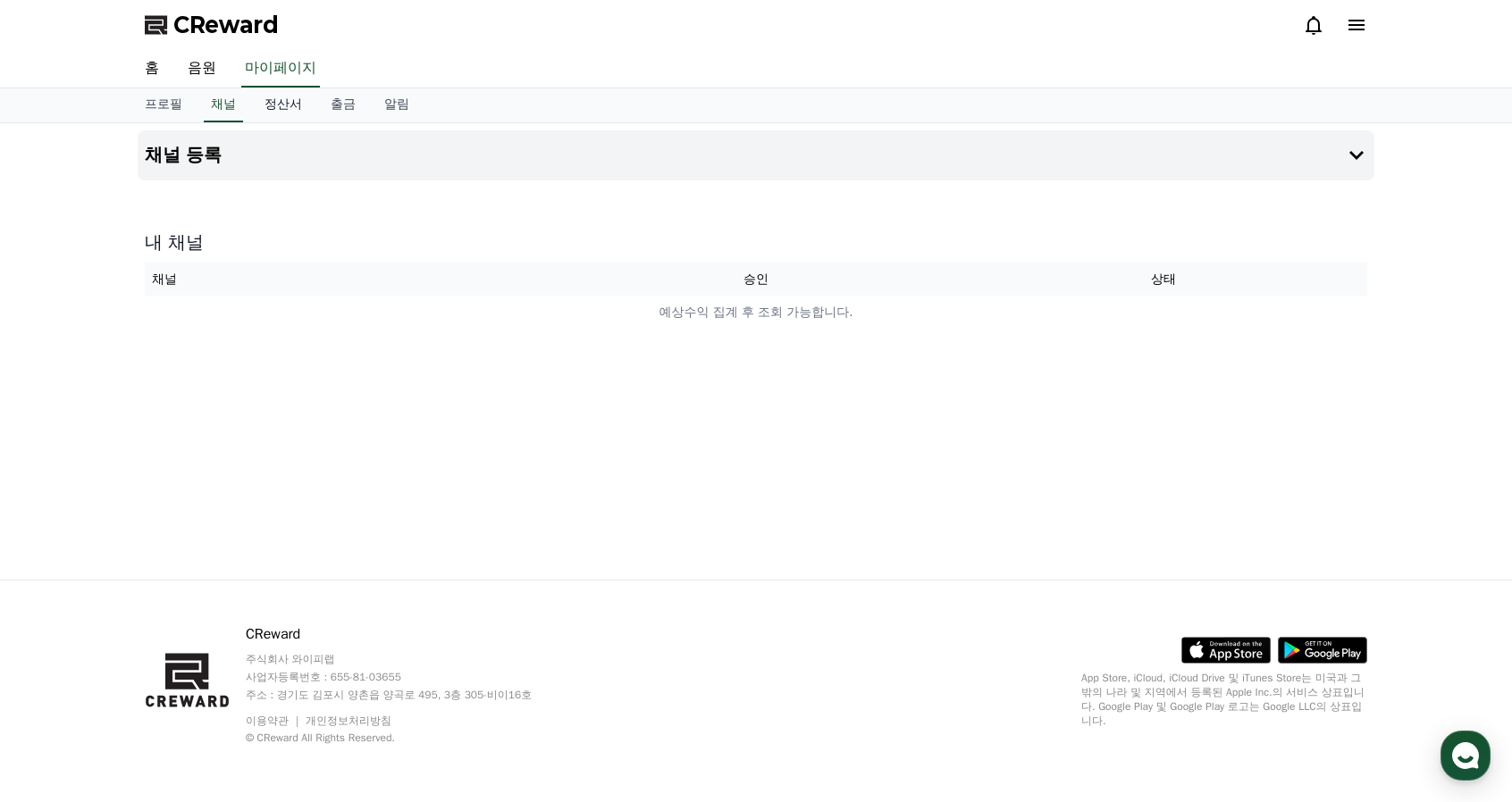 click on "정산서" at bounding box center [283, 105] 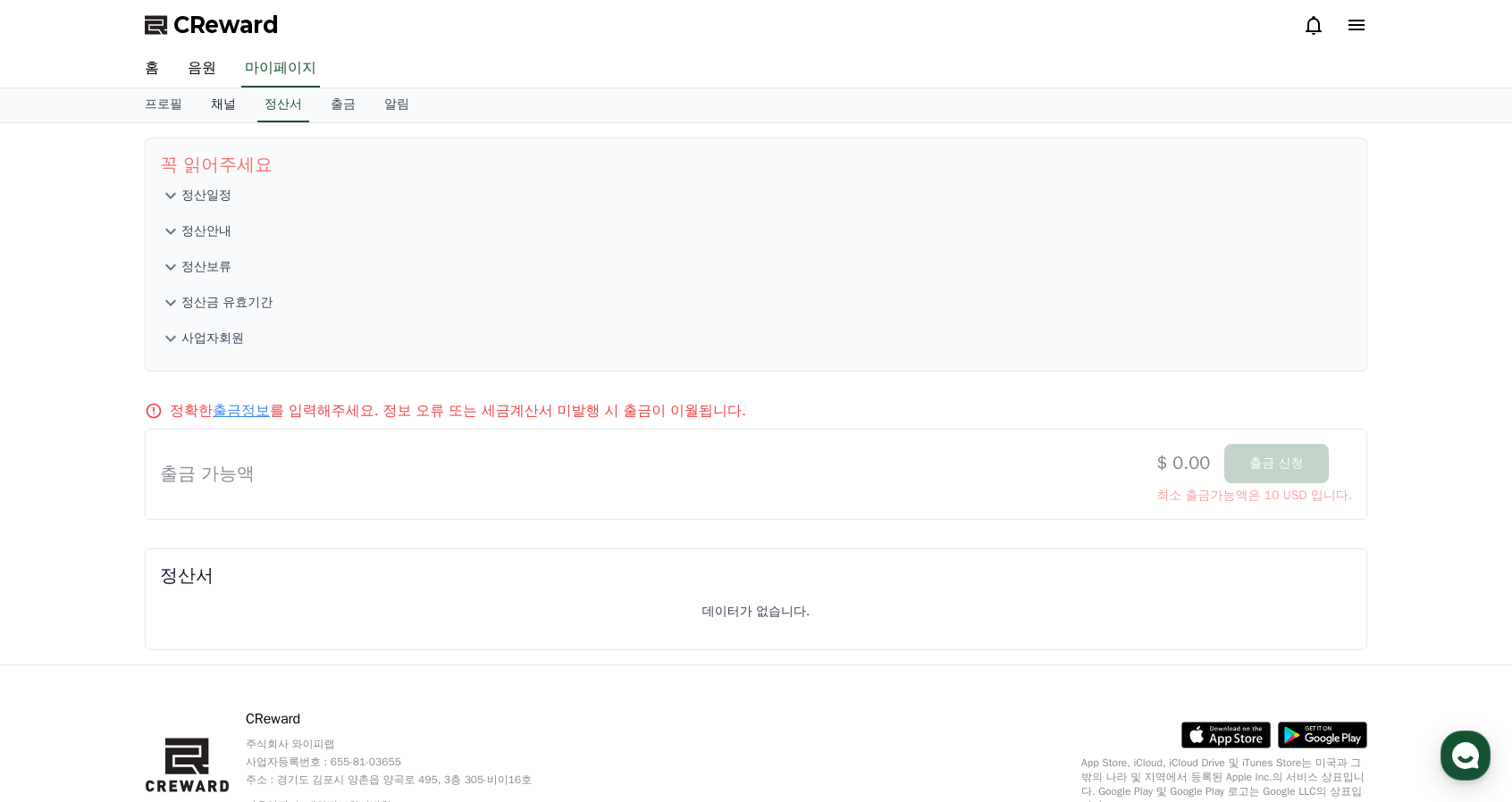 click on "채널" at bounding box center (223, 105) 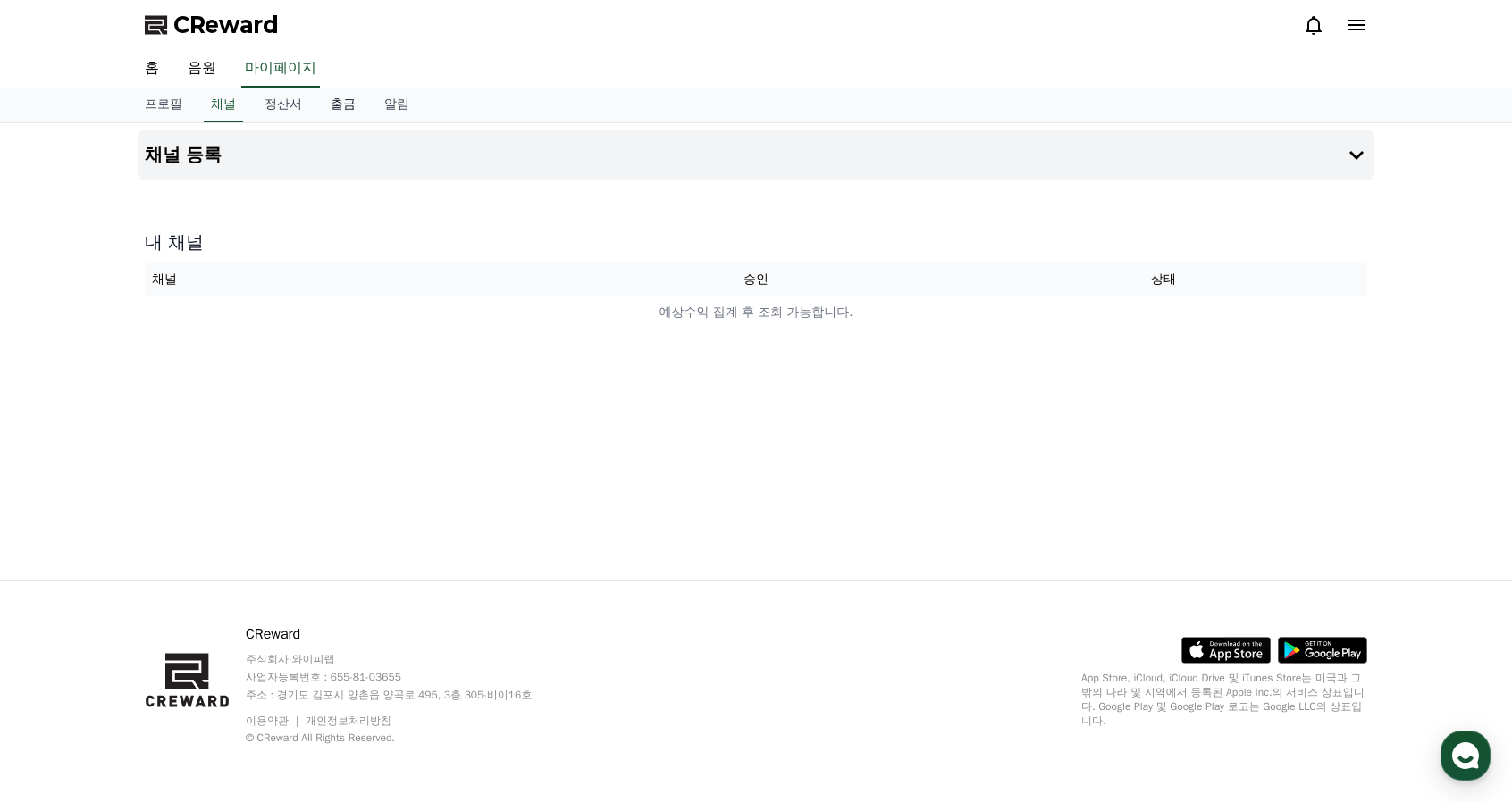 click on "출금" at bounding box center (343, 105) 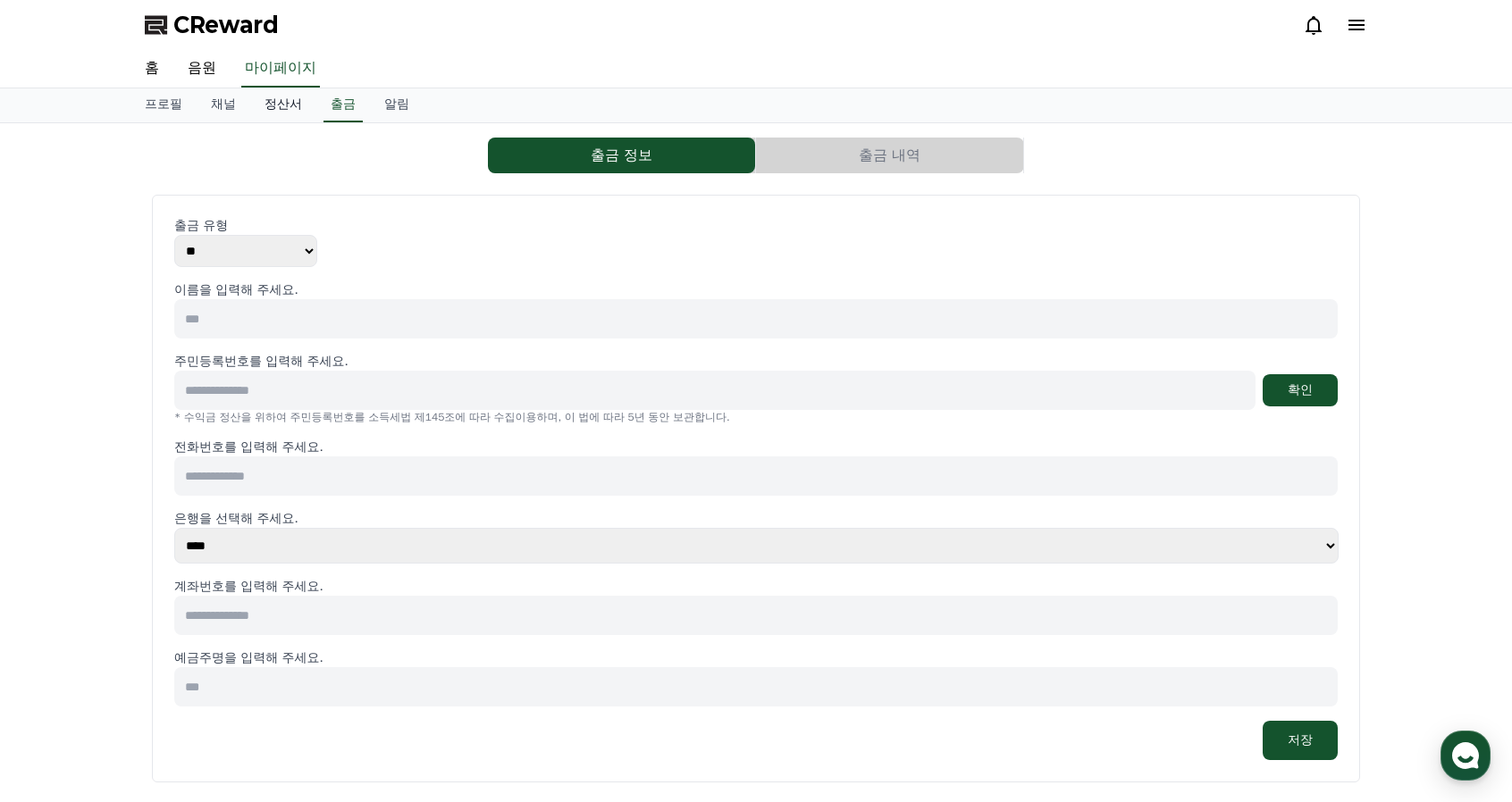 click on "정산서" at bounding box center [283, 105] 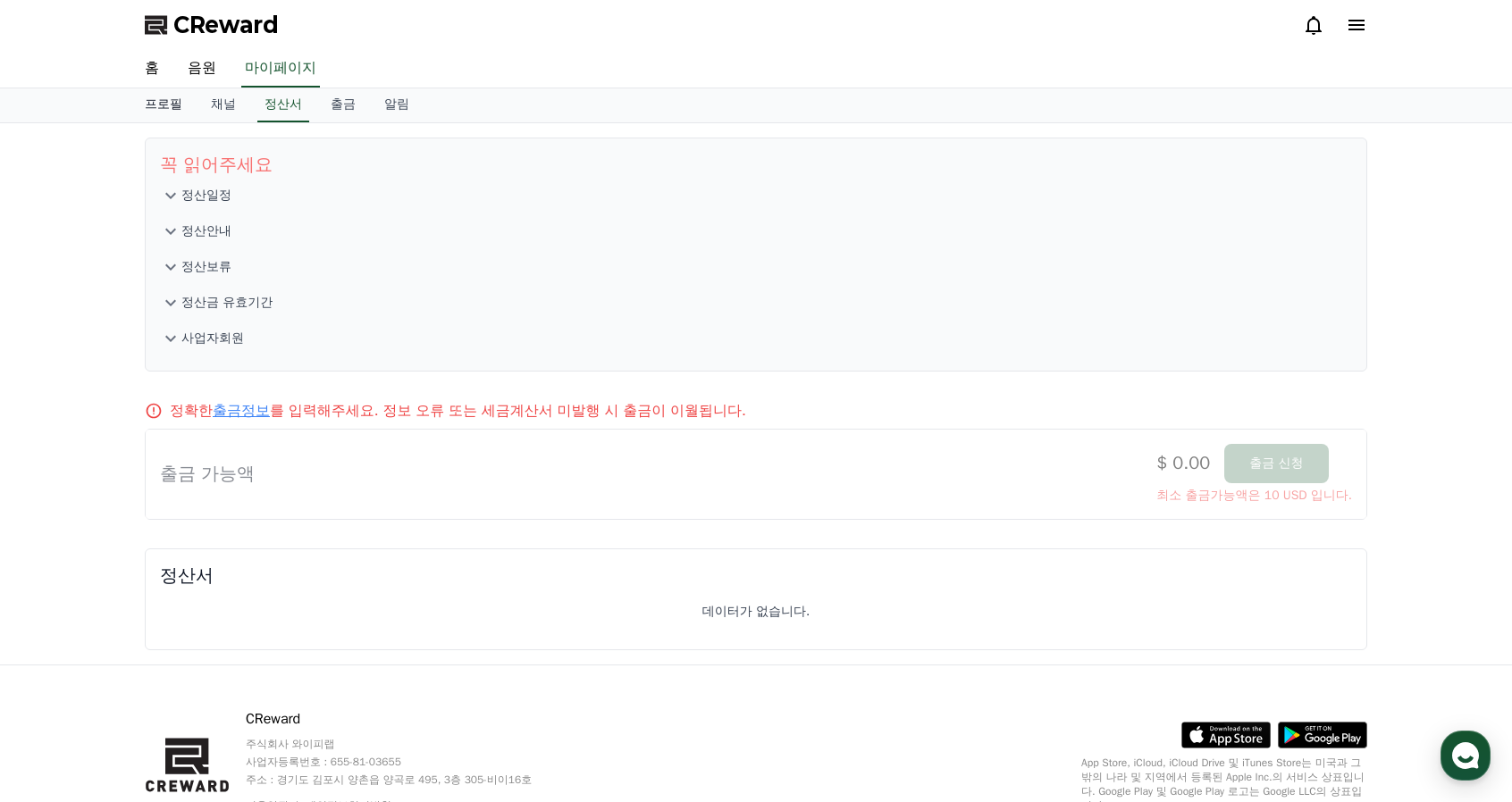click on "프로필" at bounding box center (164, 105) 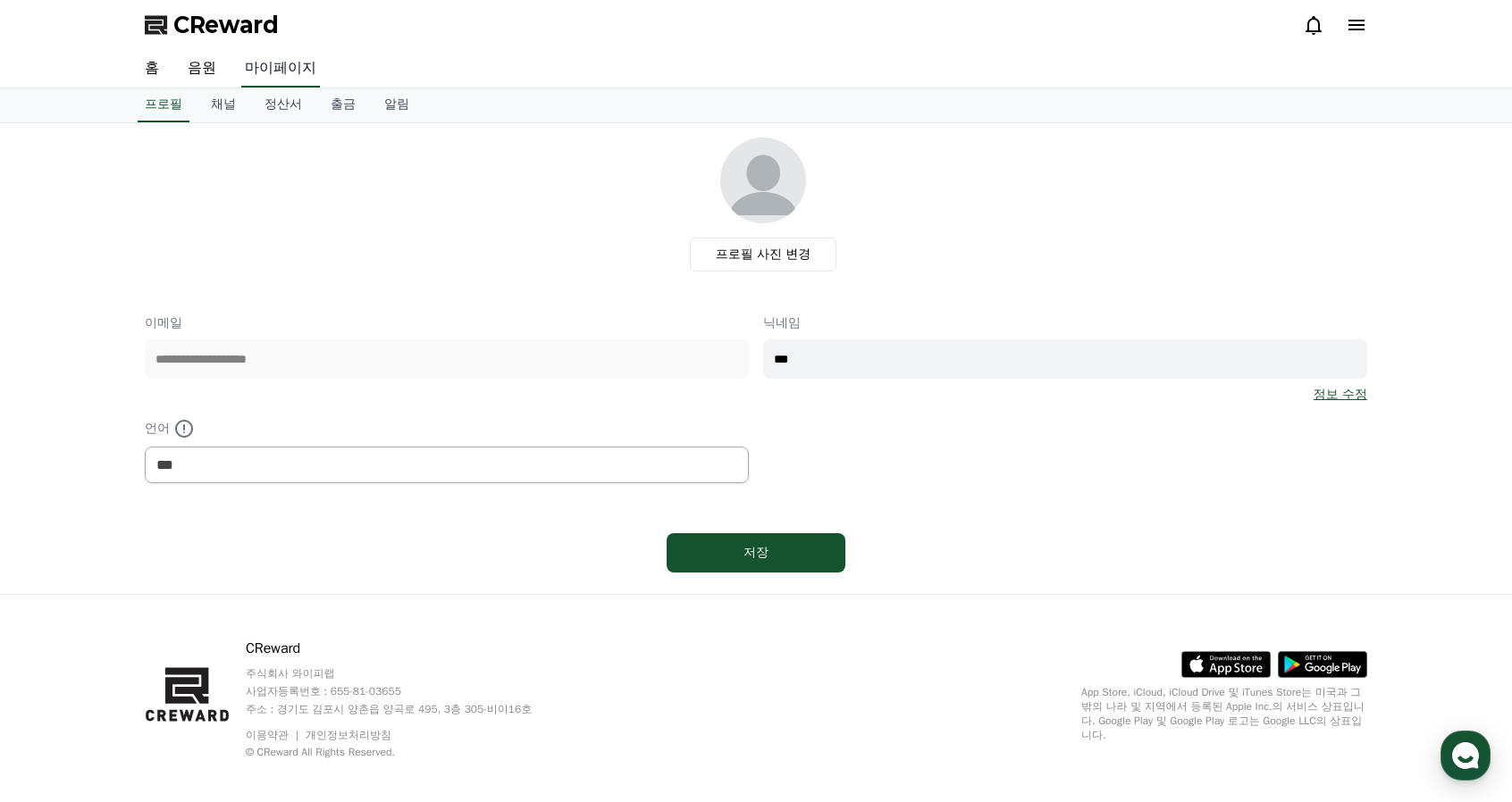 click on "마이페이지" at bounding box center [281, 69] 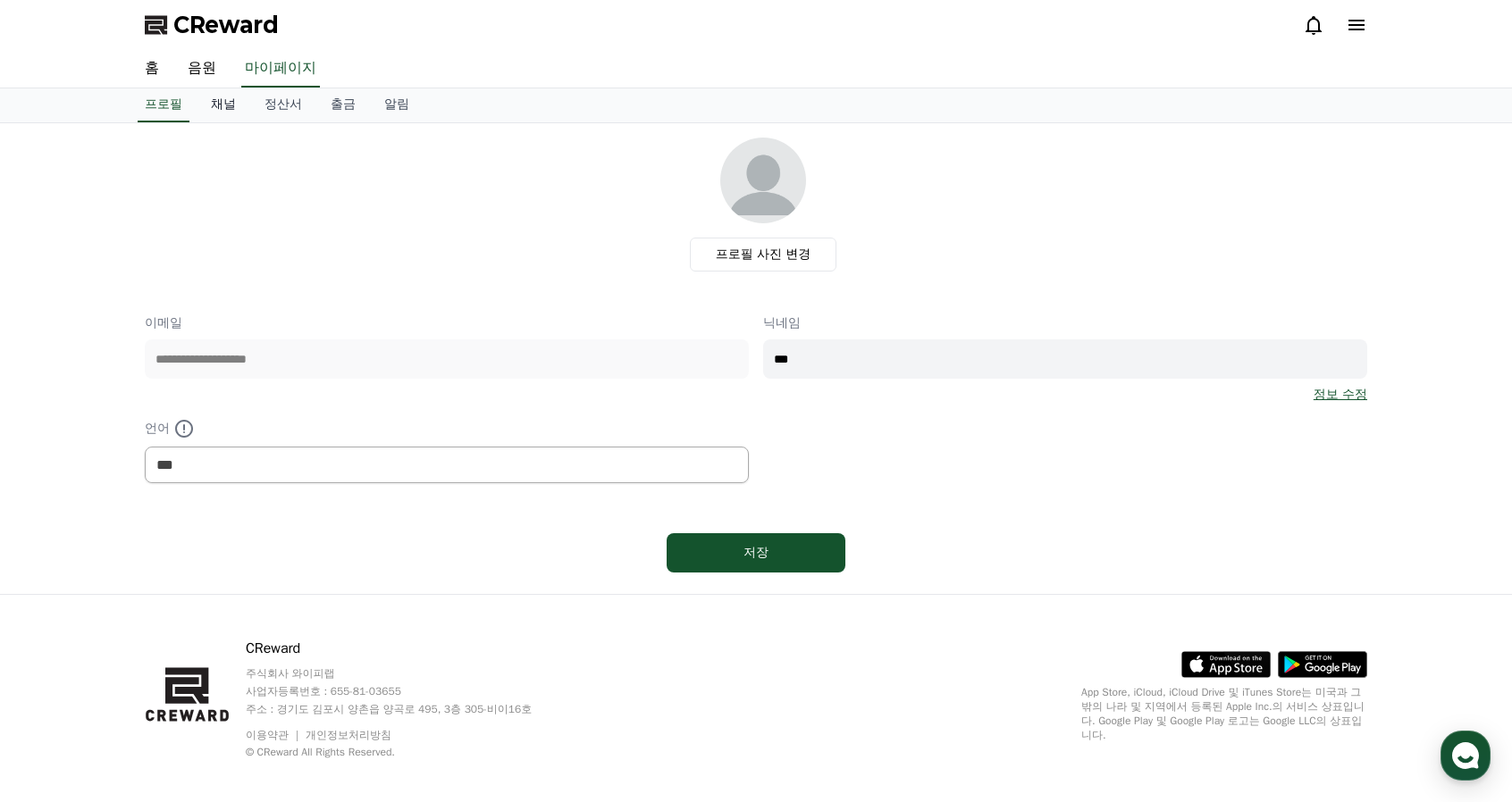 click on "채널" at bounding box center [223, 105] 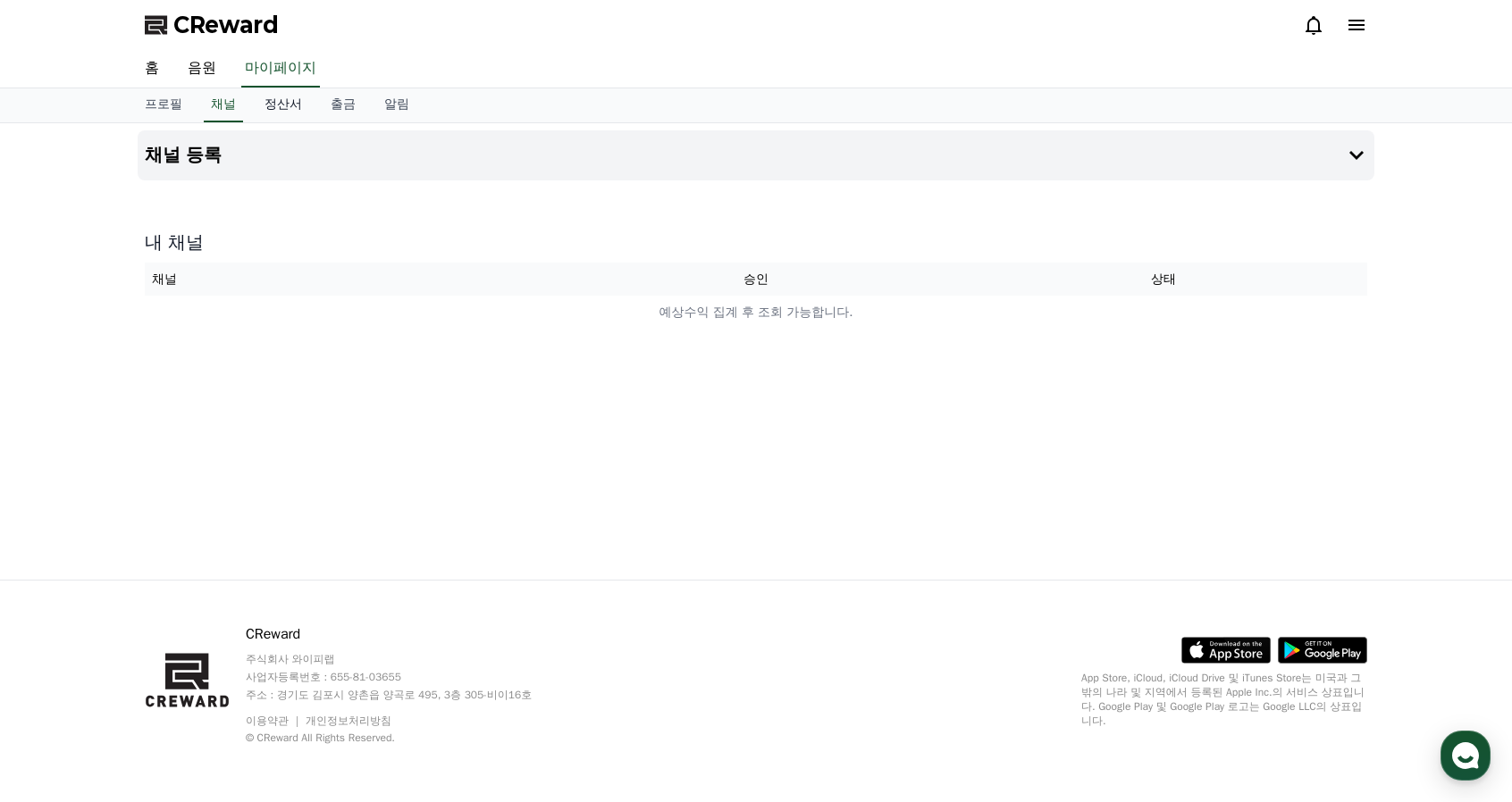 click on "정산서" at bounding box center [283, 105] 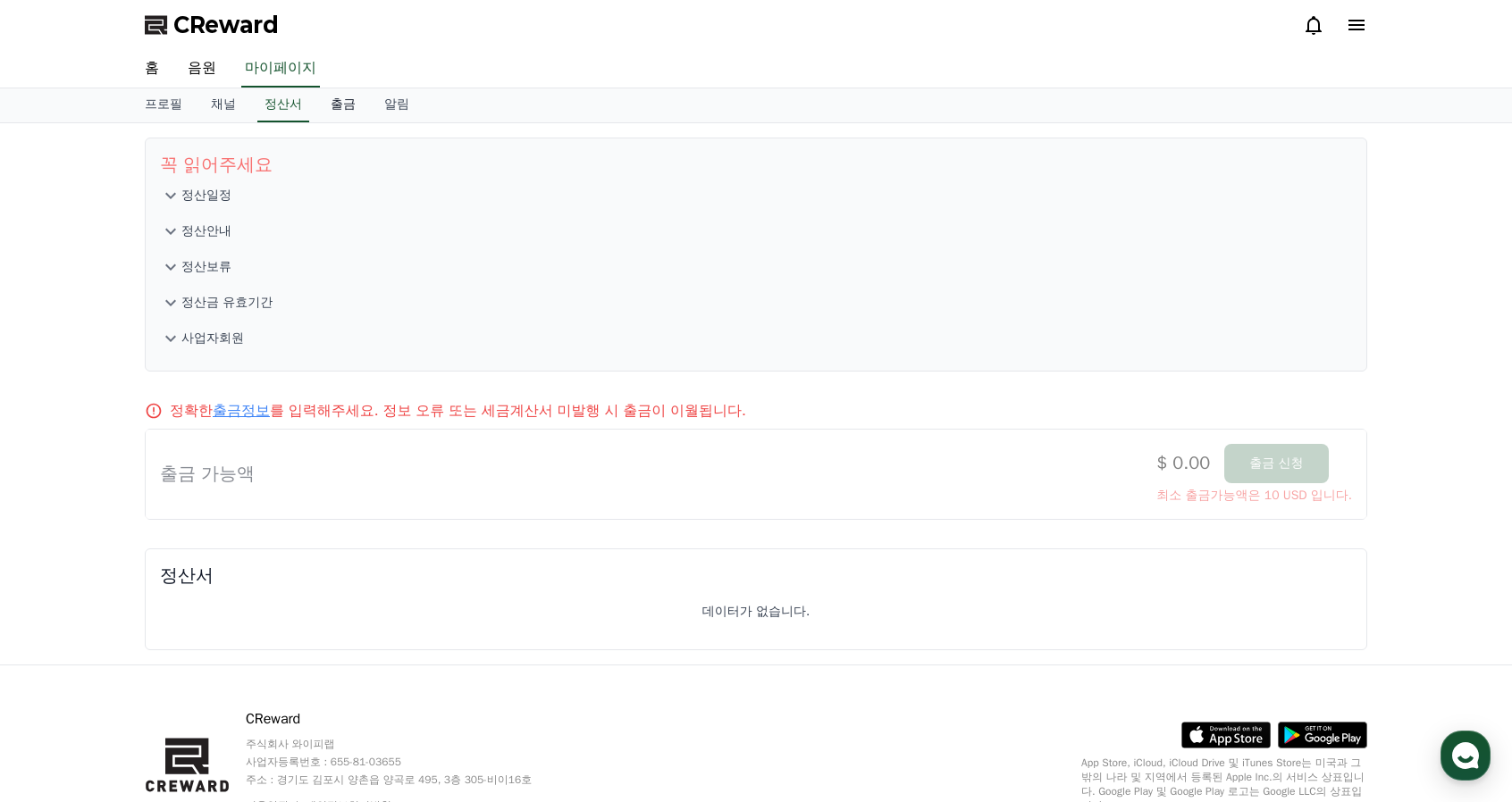 click on "출금" at bounding box center (343, 105) 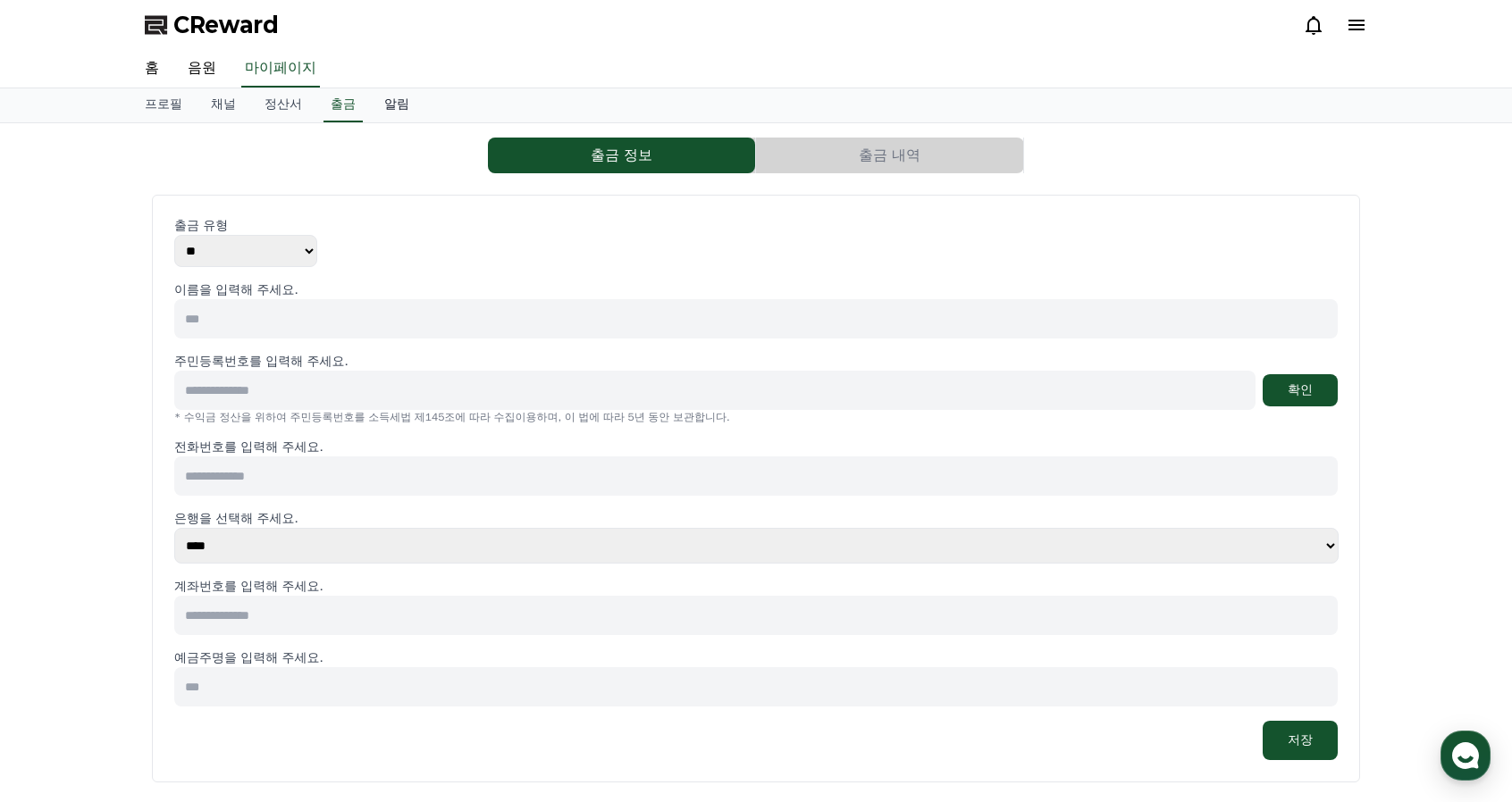 click on "알림" at bounding box center [397, 105] 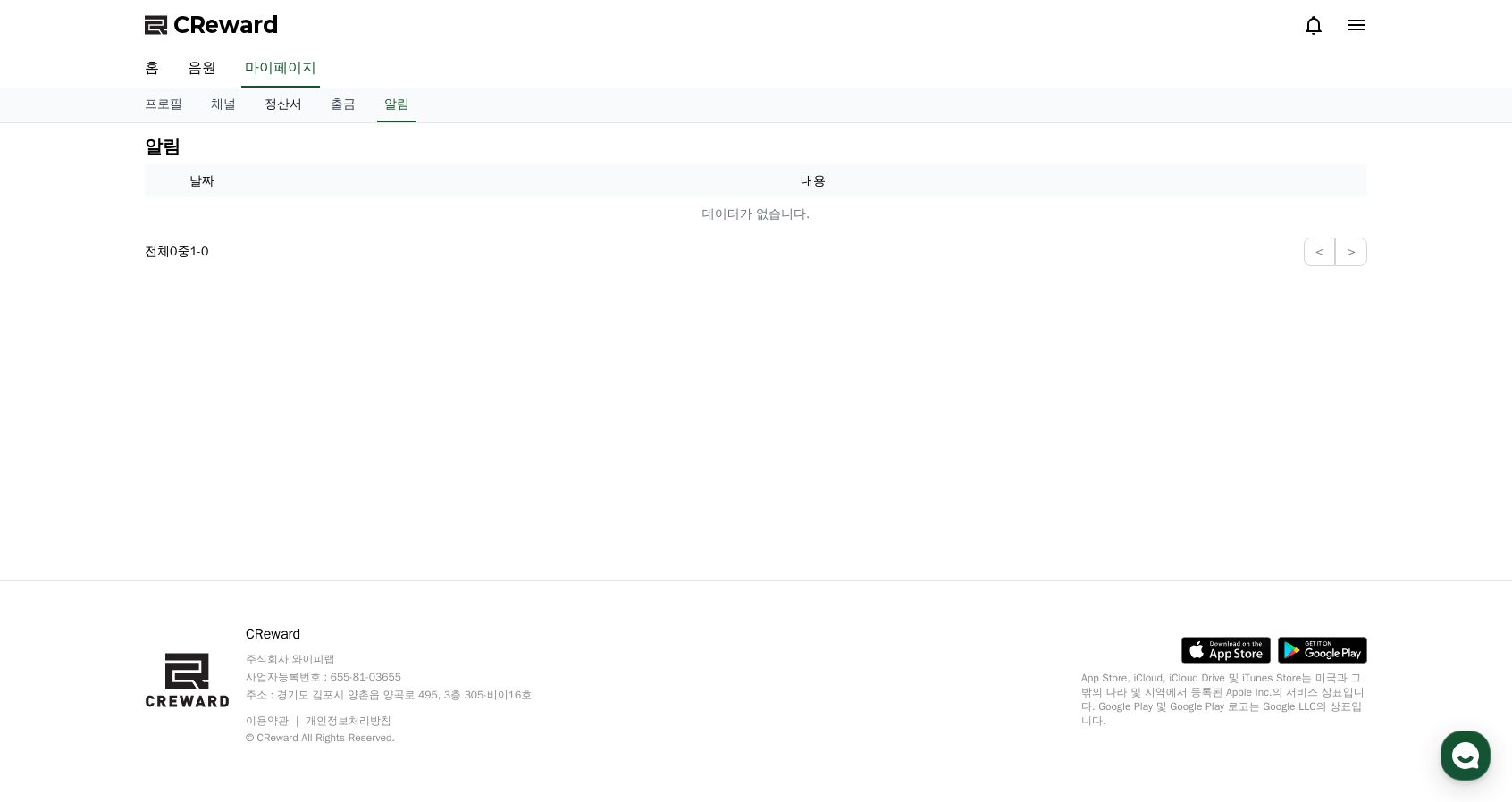click on "정산서" at bounding box center [283, 105] 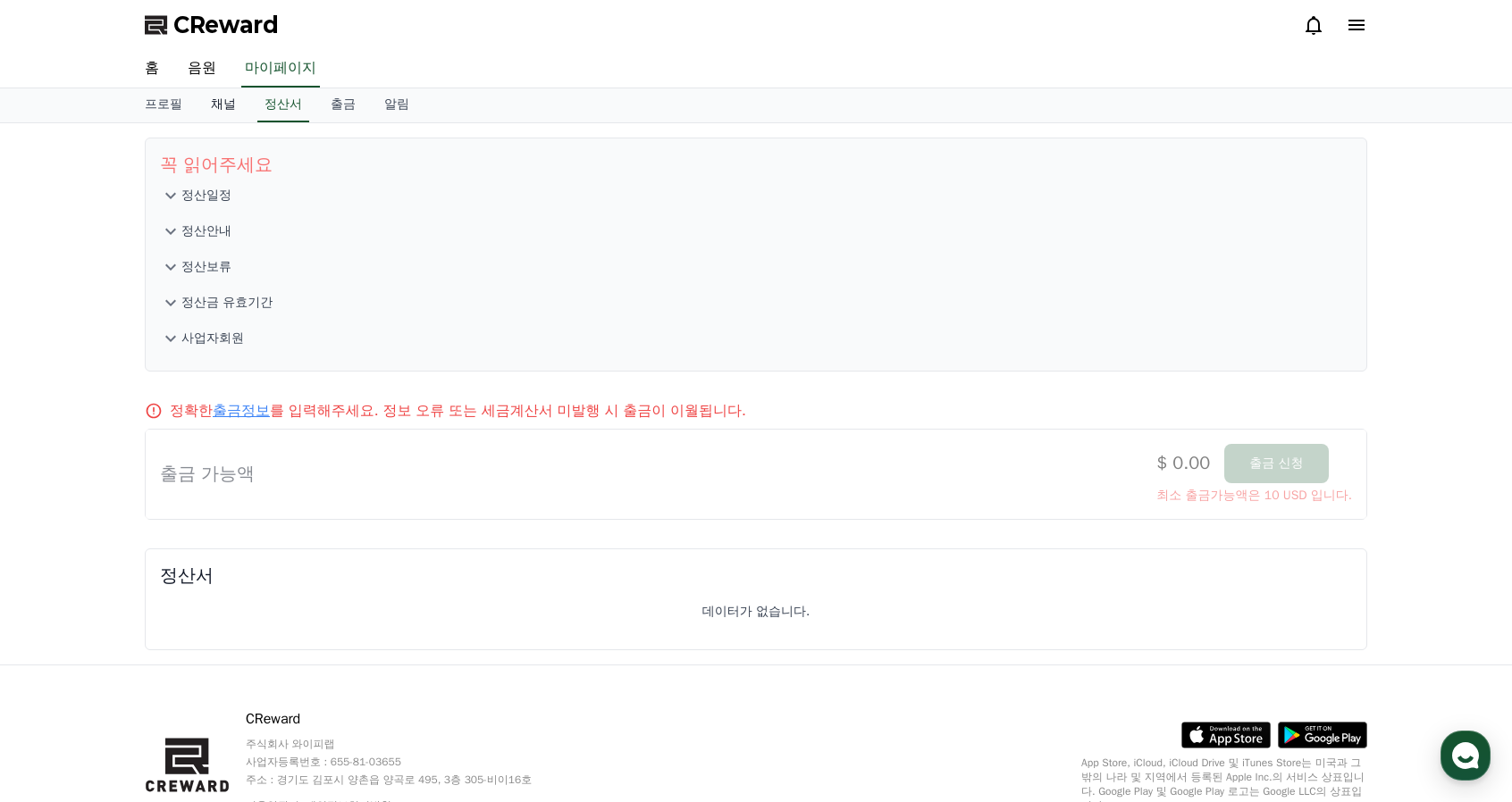 click on "채널" at bounding box center [223, 105] 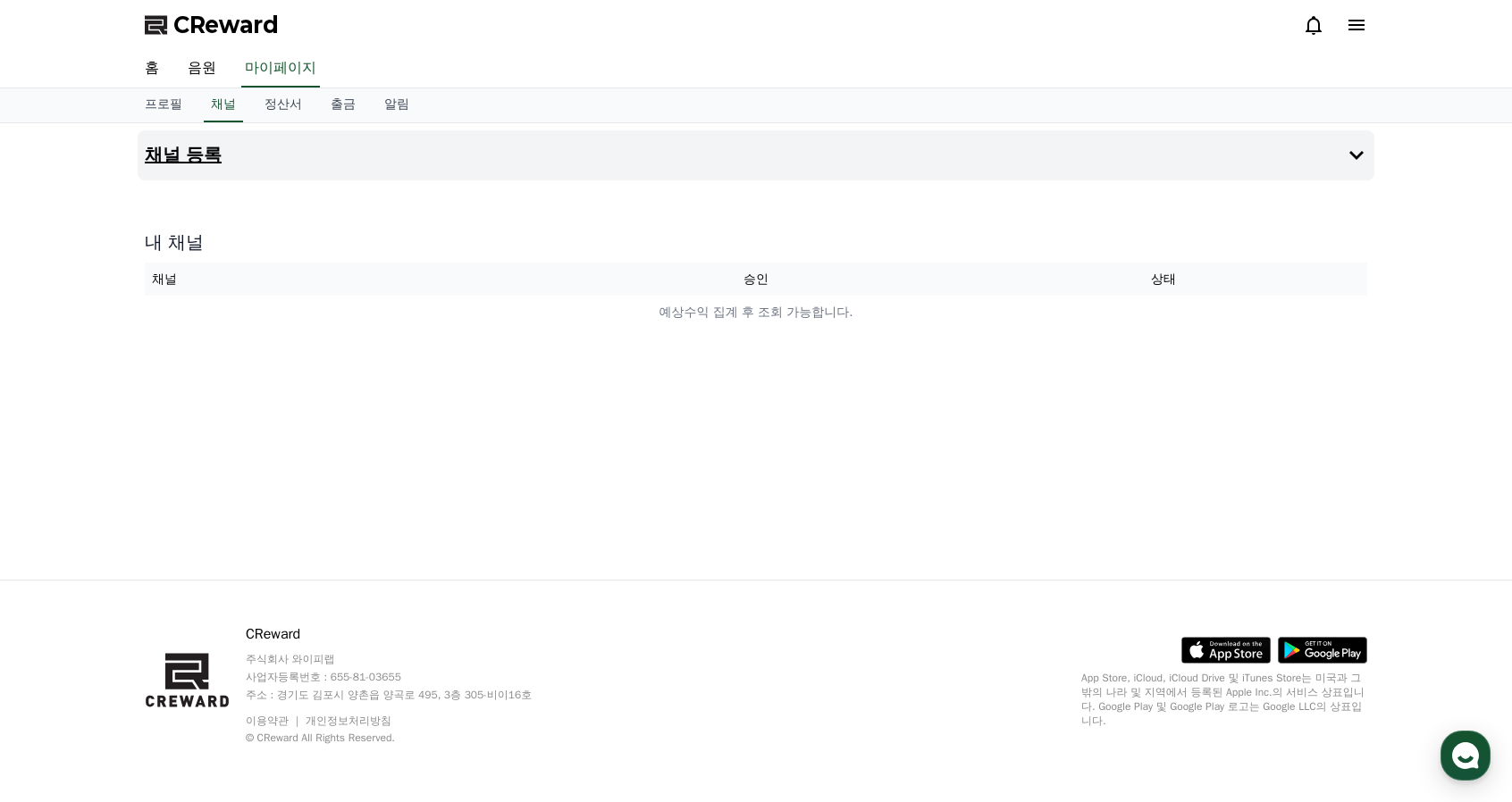 click on "채널 등록" at bounding box center (756, 155) 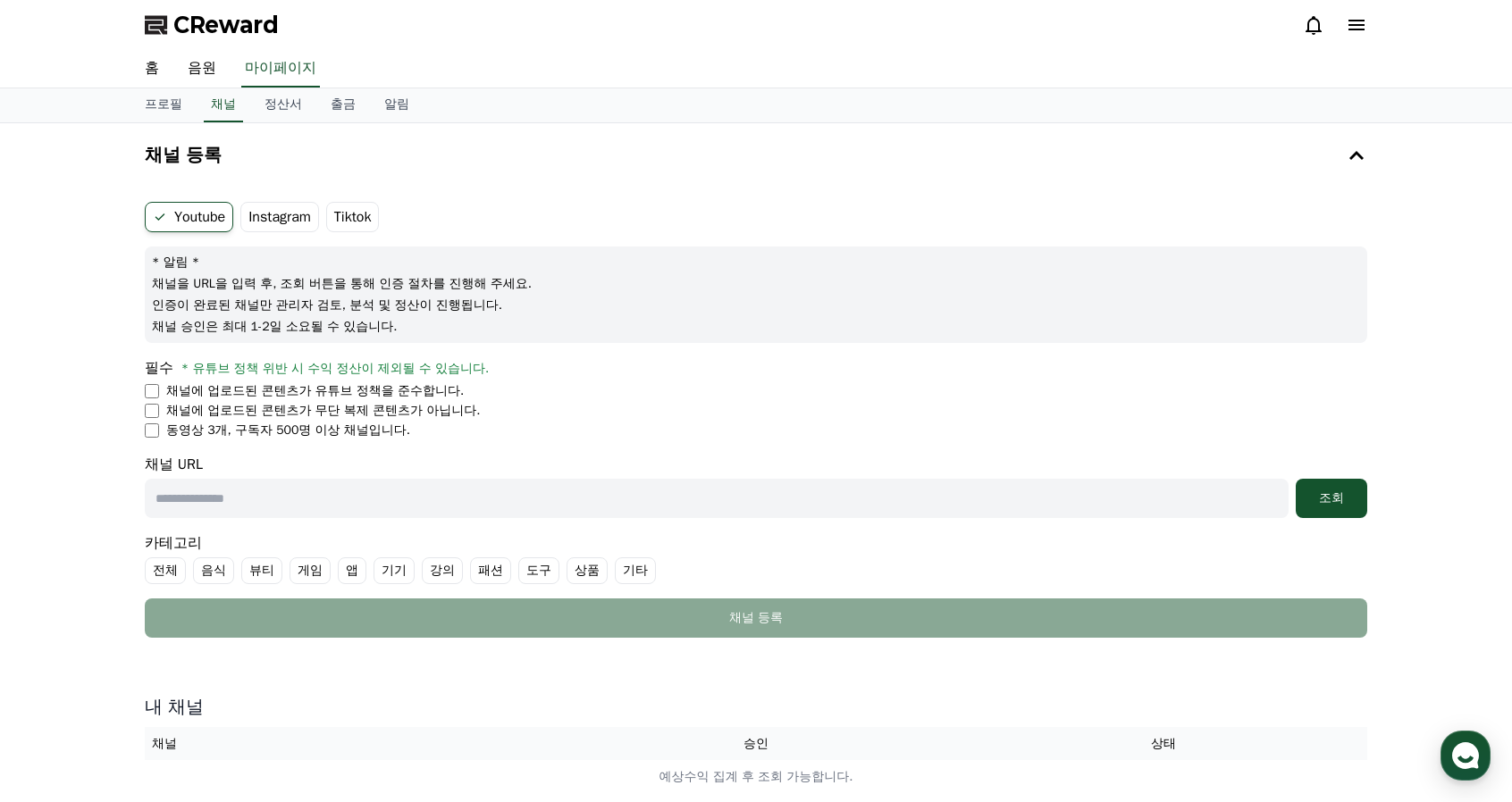 click on "Tiktok" at bounding box center (353, 217) 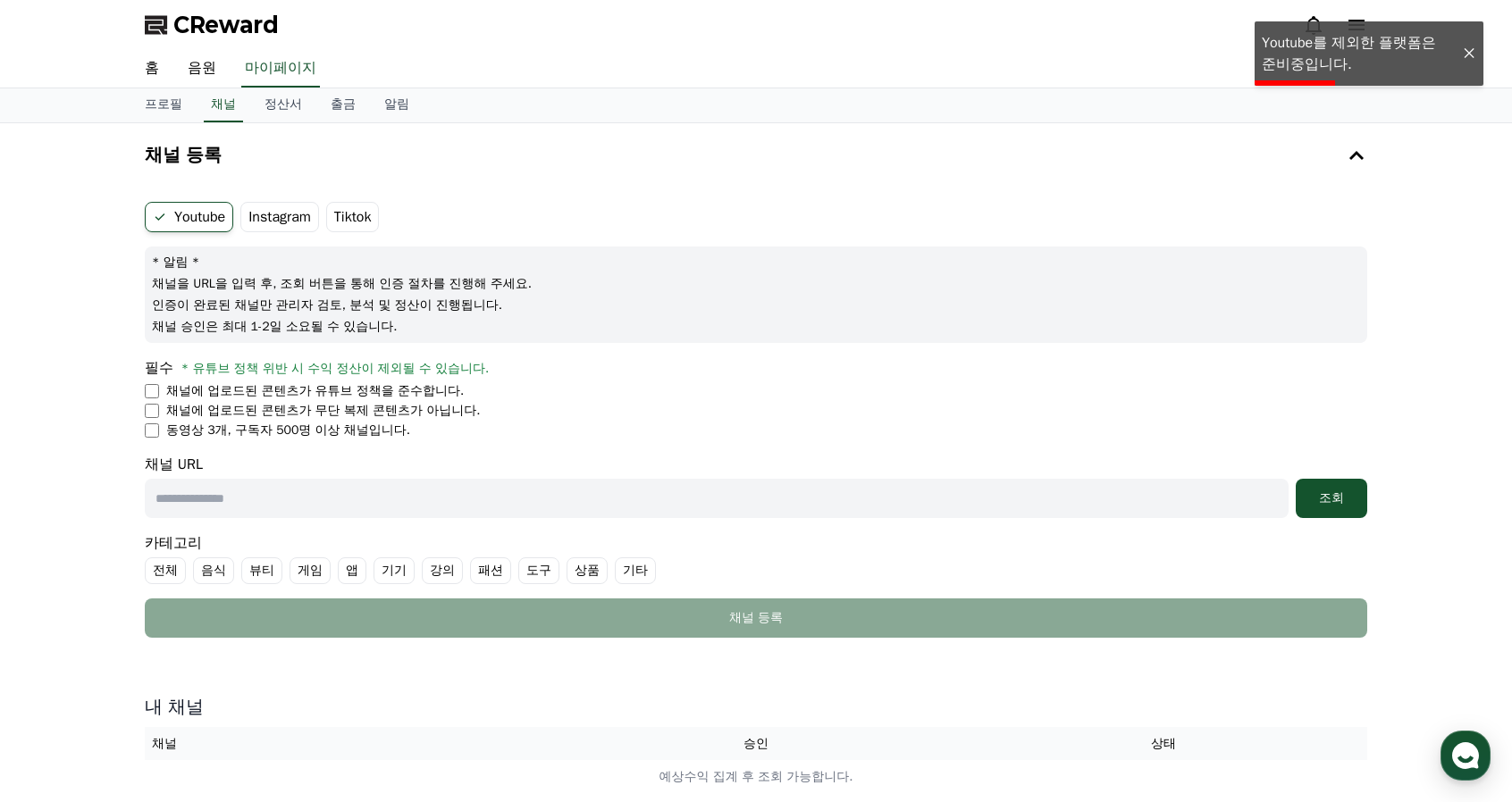 click on "Youtube    Instagram    Tiktok" at bounding box center [756, 217] 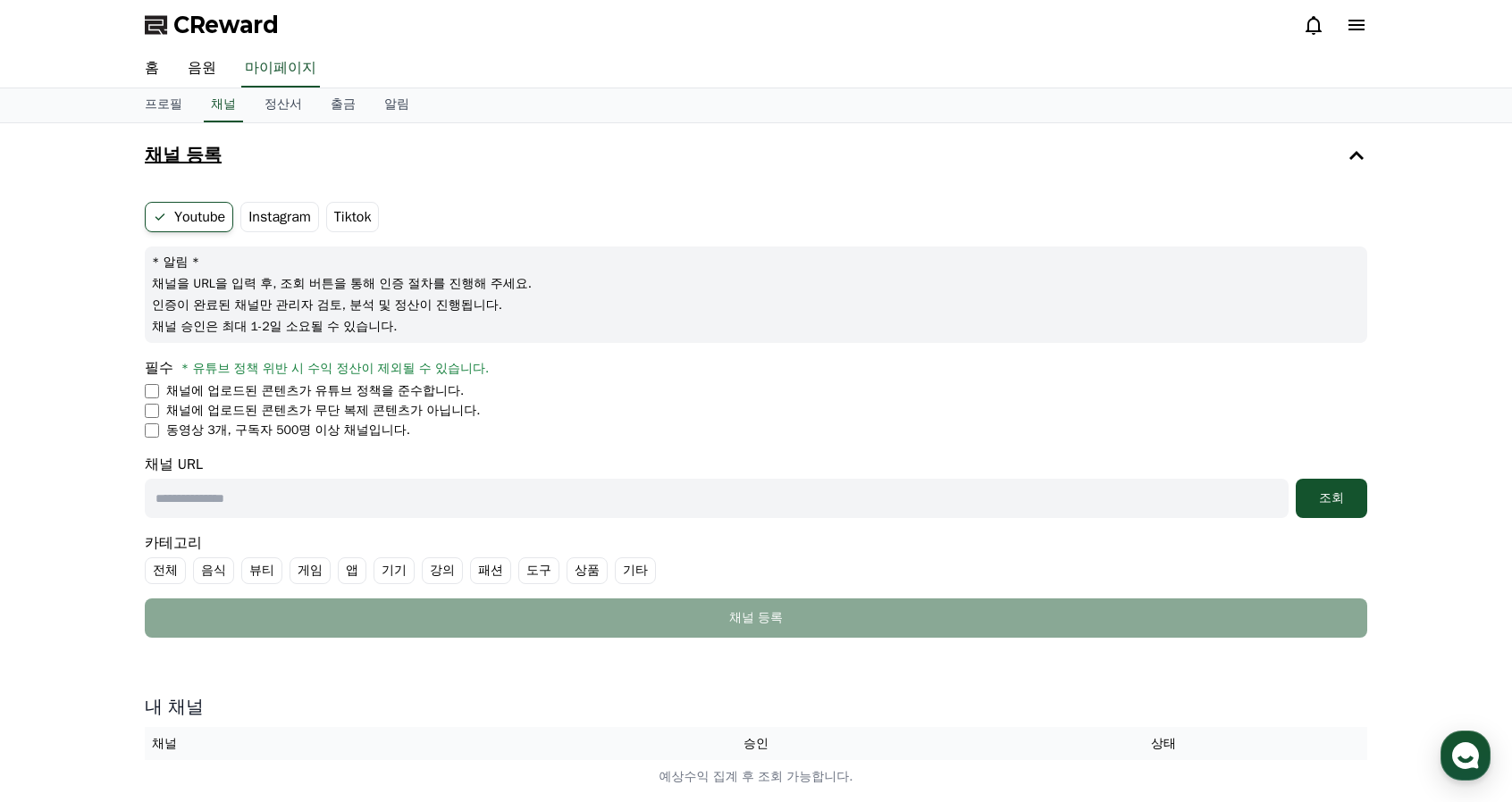 click on "채널 등록" at bounding box center (756, 155) 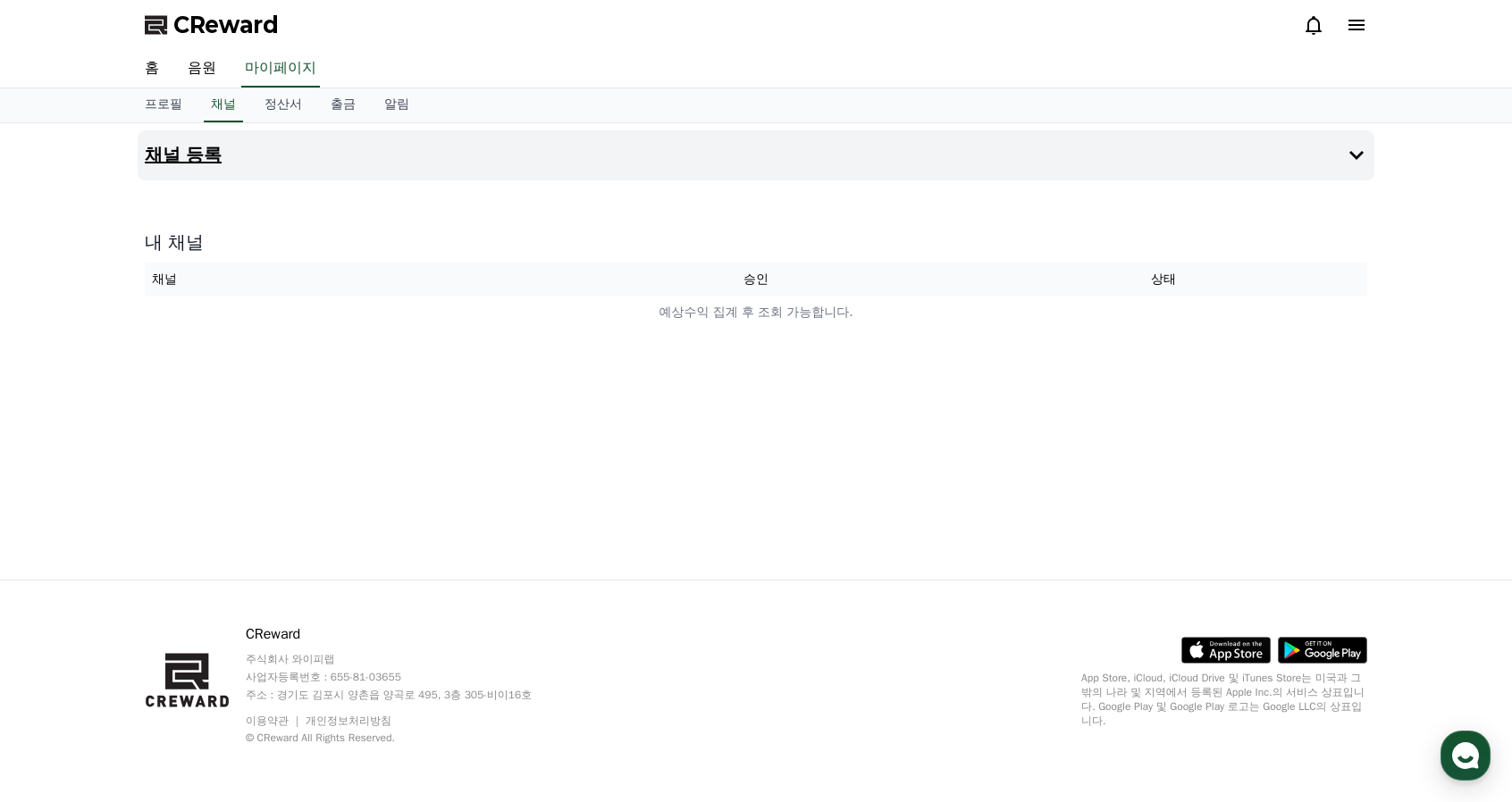 click on "채널 등록" at bounding box center [756, 155] 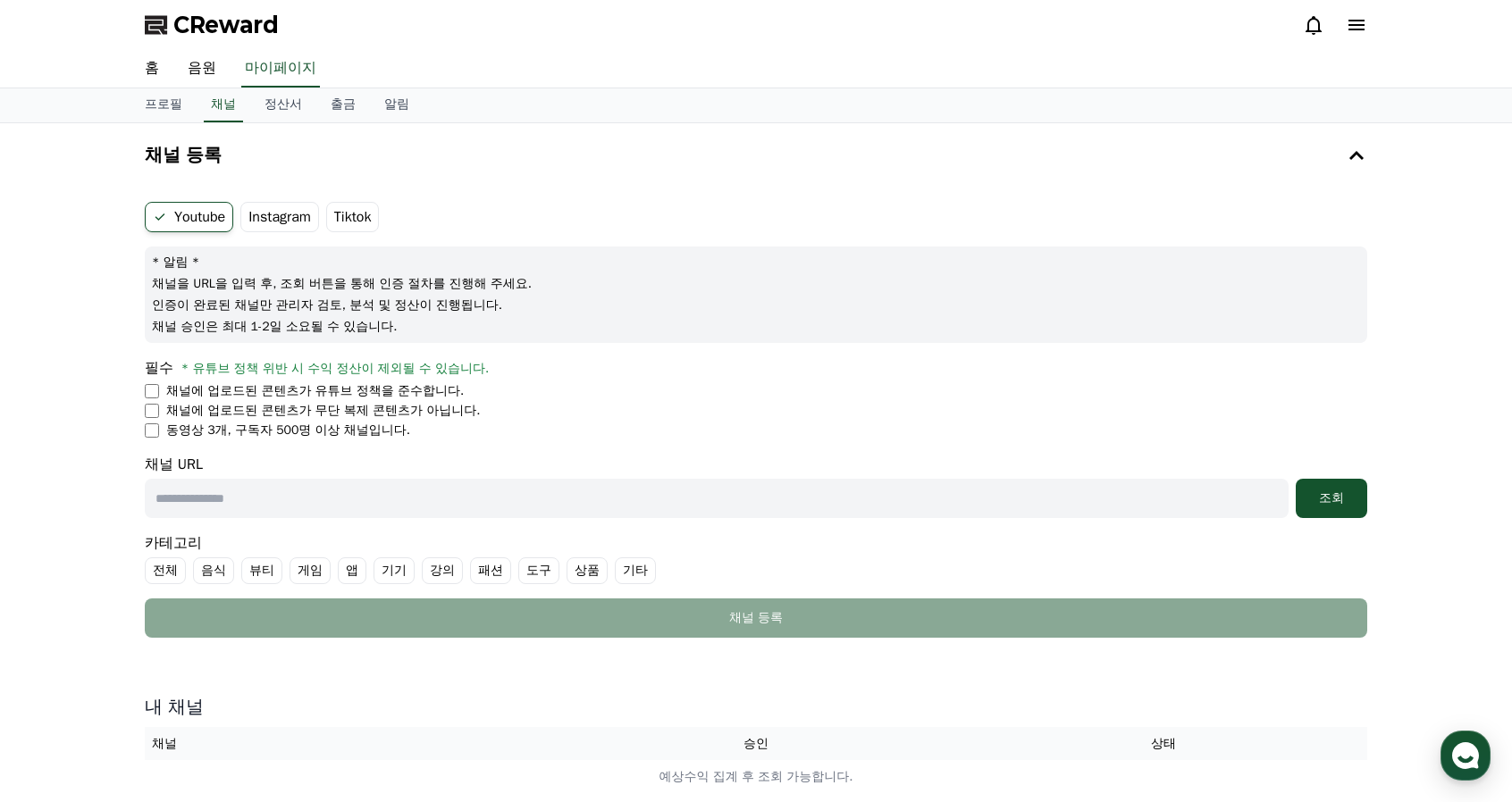click on "Youtube    Instagram    Tiktok" at bounding box center [756, 217] 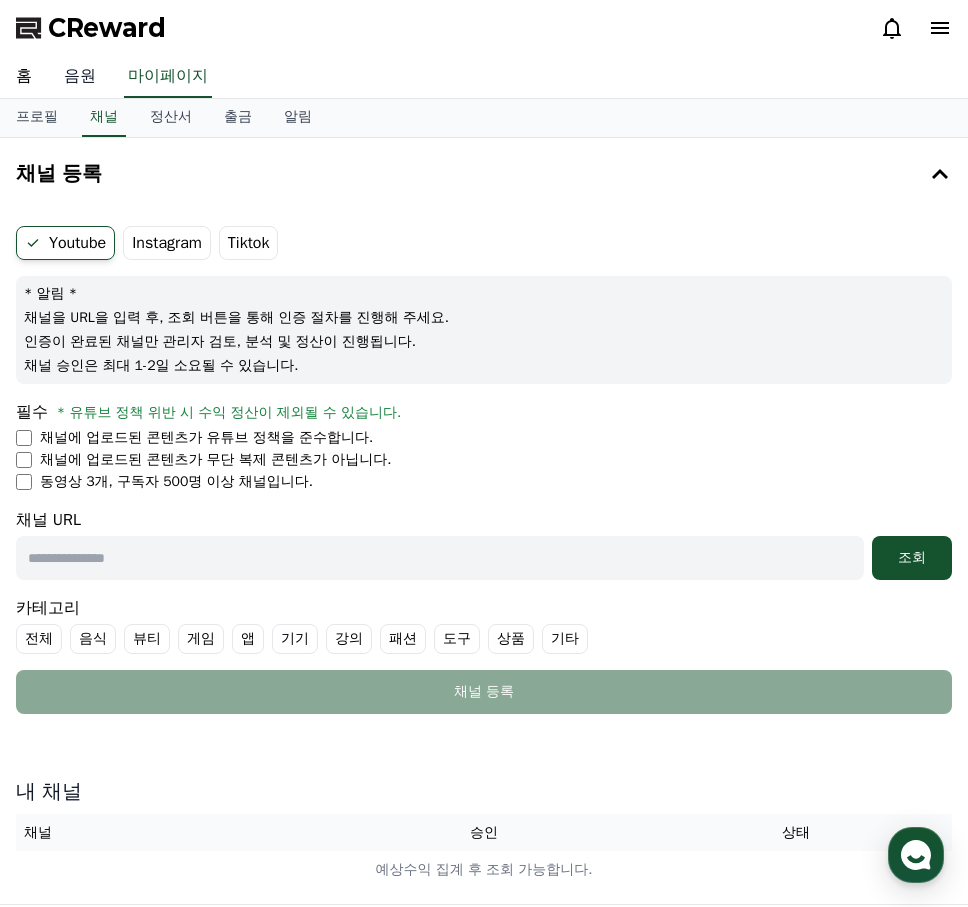 click on "음원" at bounding box center (80, 77) 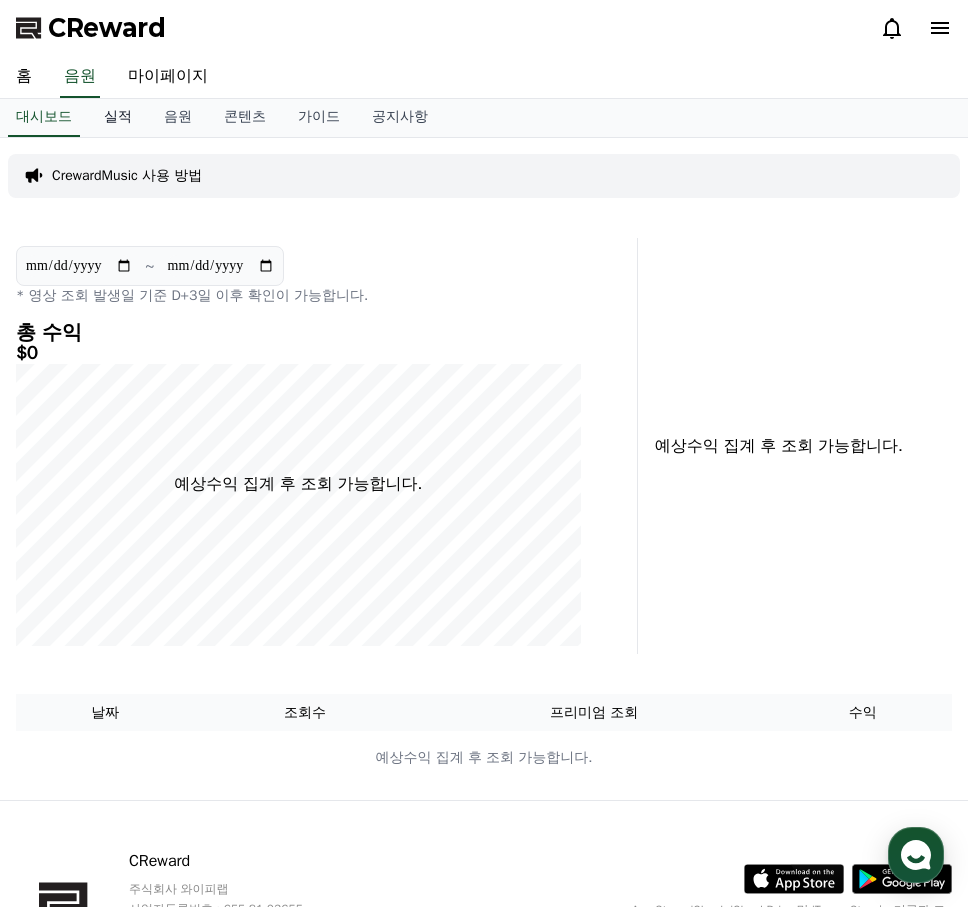 click on "실적" at bounding box center [118, 118] 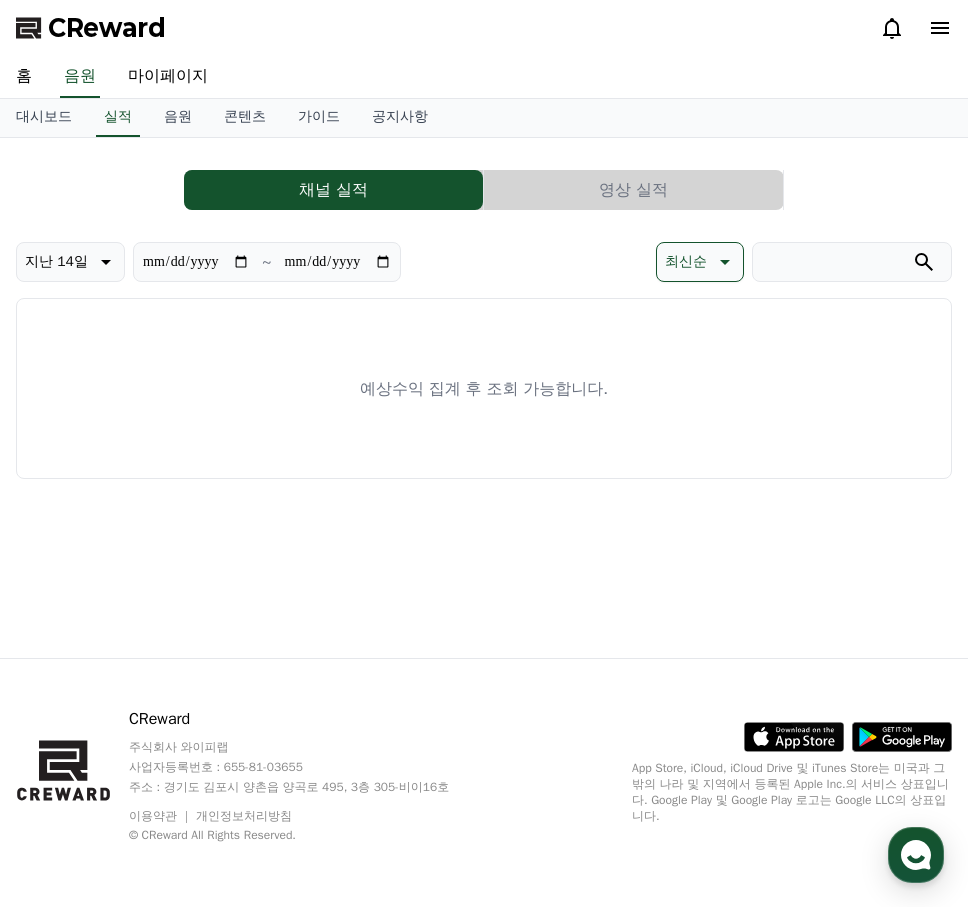 click on "채널 실적" at bounding box center (333, 190) 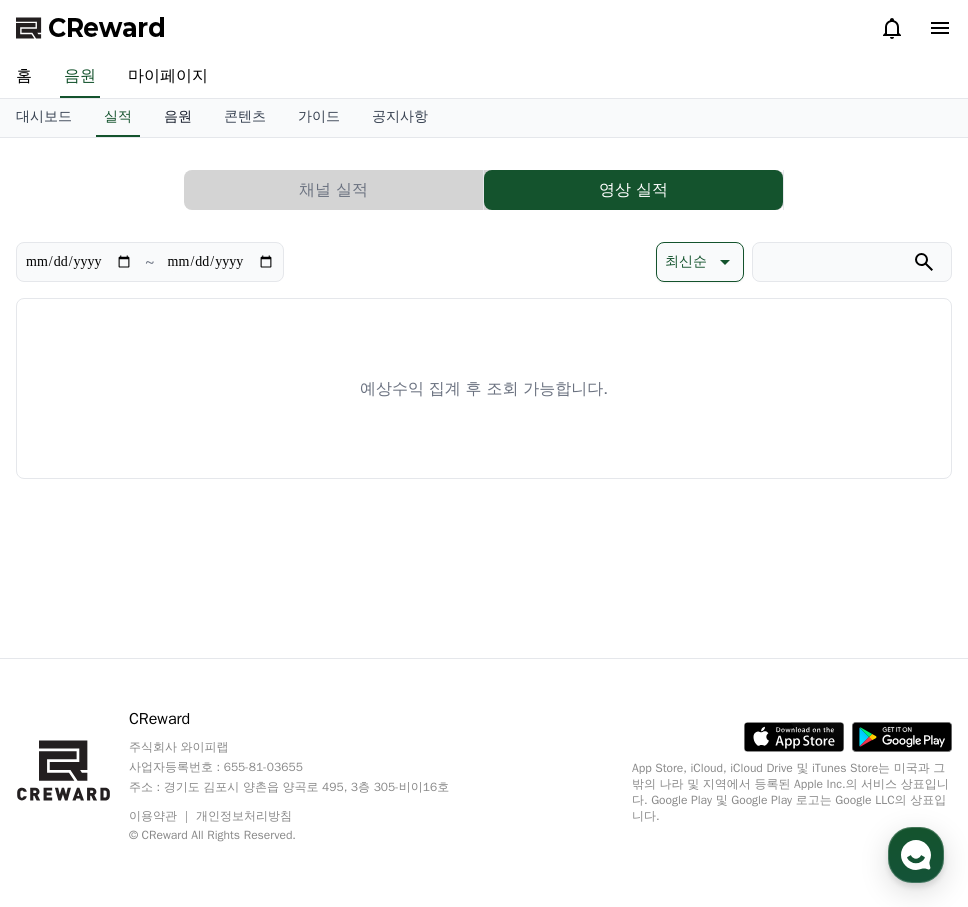 click on "음원" at bounding box center [178, 118] 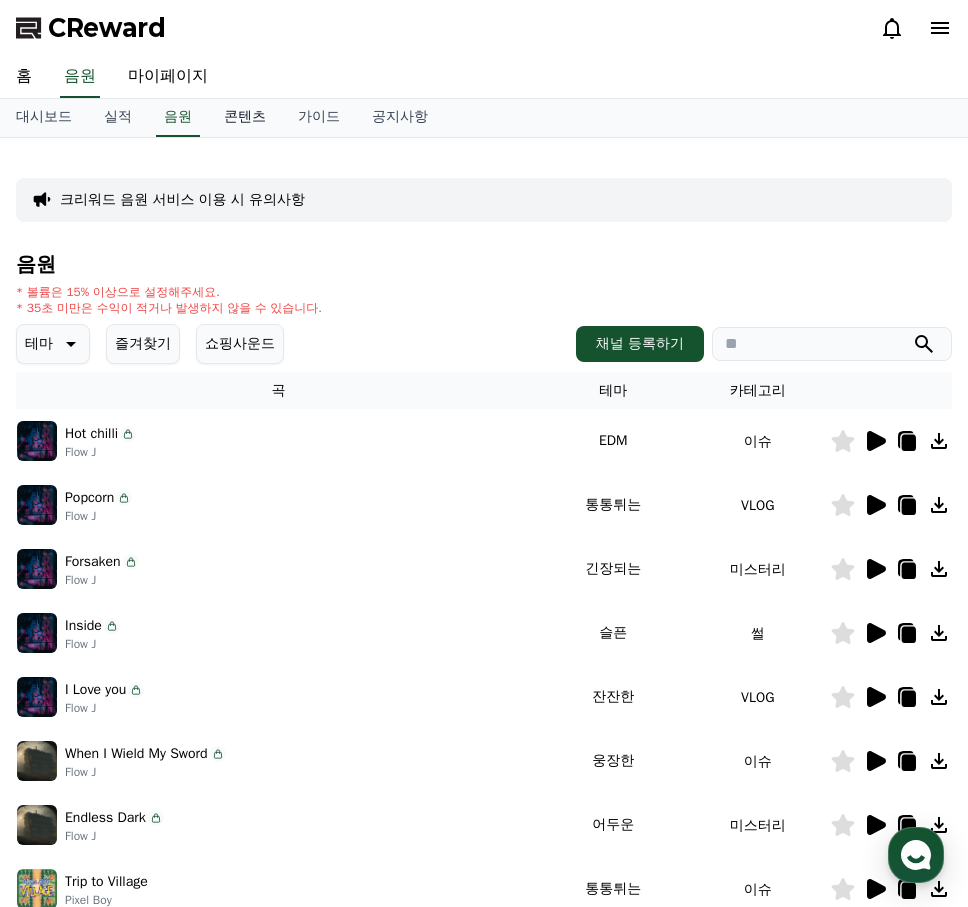 click on "콘텐츠" at bounding box center (245, 118) 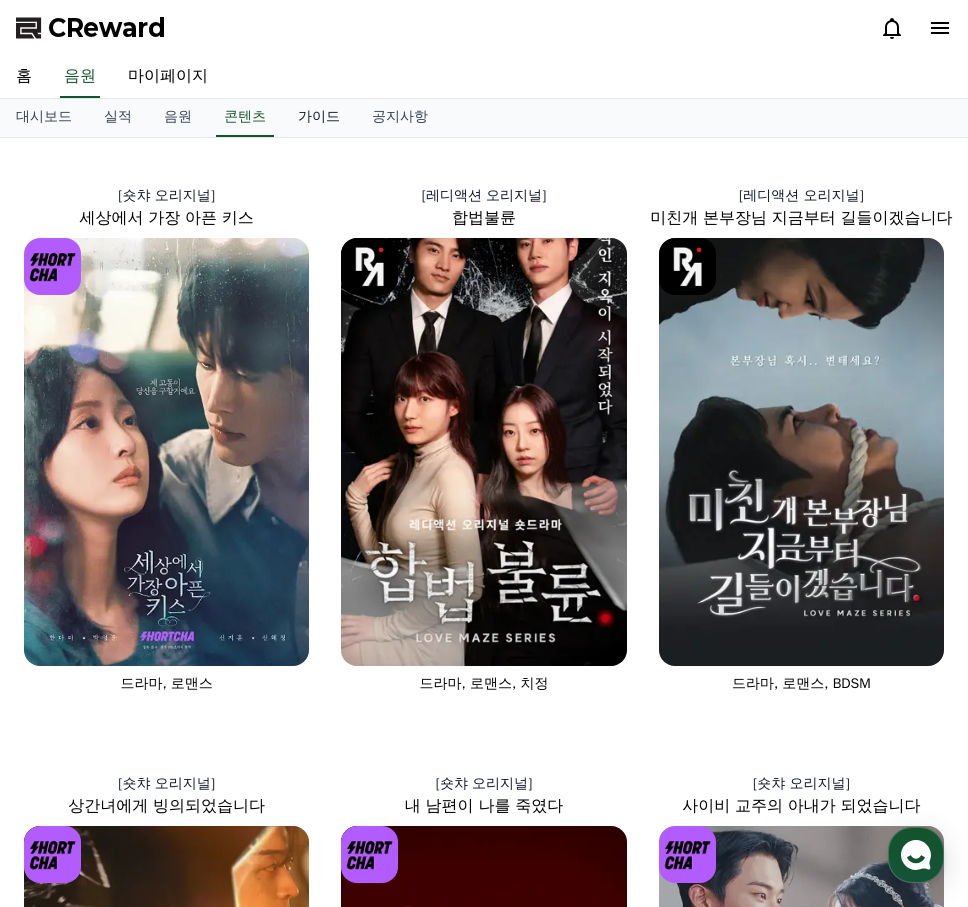 click on "가이드" at bounding box center [319, 118] 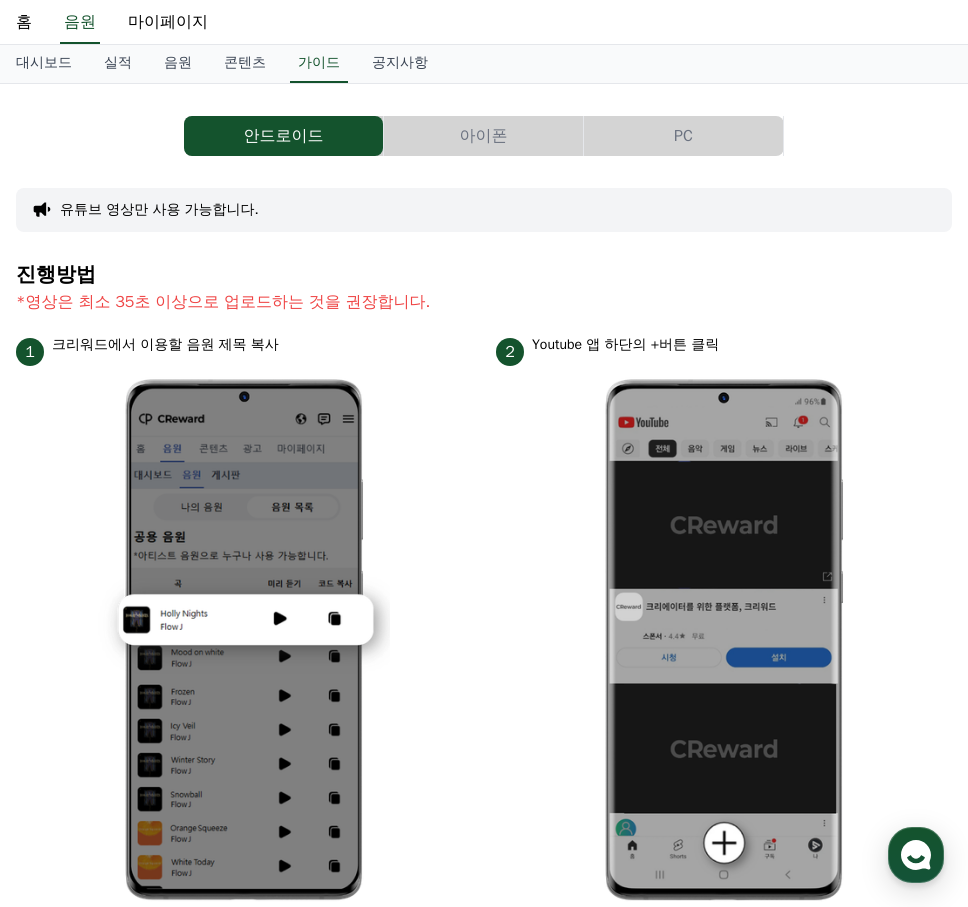 scroll, scrollTop: 0, scrollLeft: 0, axis: both 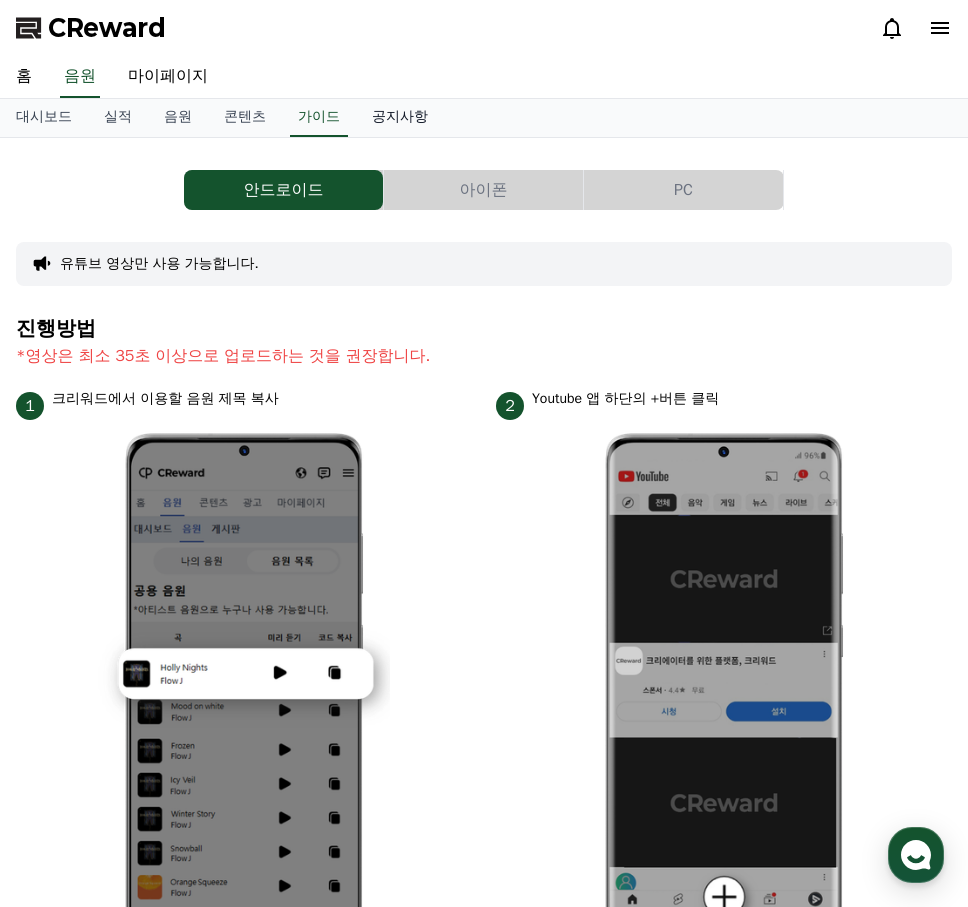 click on "공지사항" at bounding box center (400, 118) 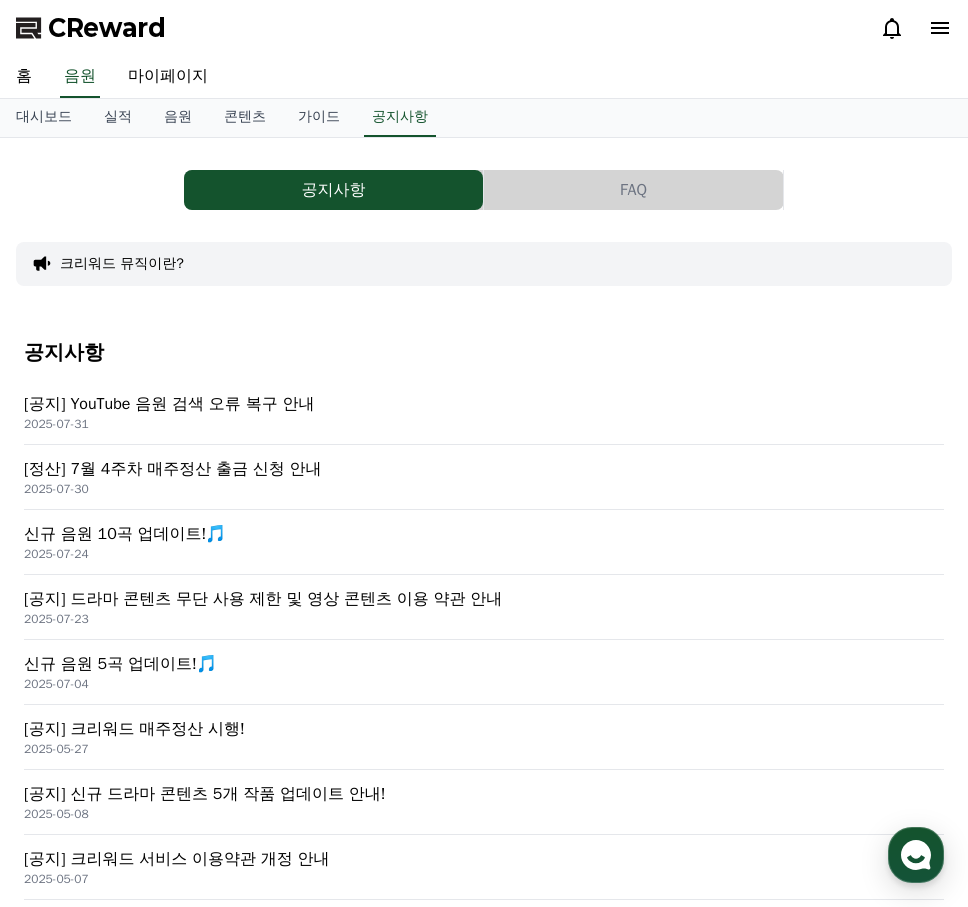 click on "크리워드 뮤직이란?" at bounding box center [484, 264] 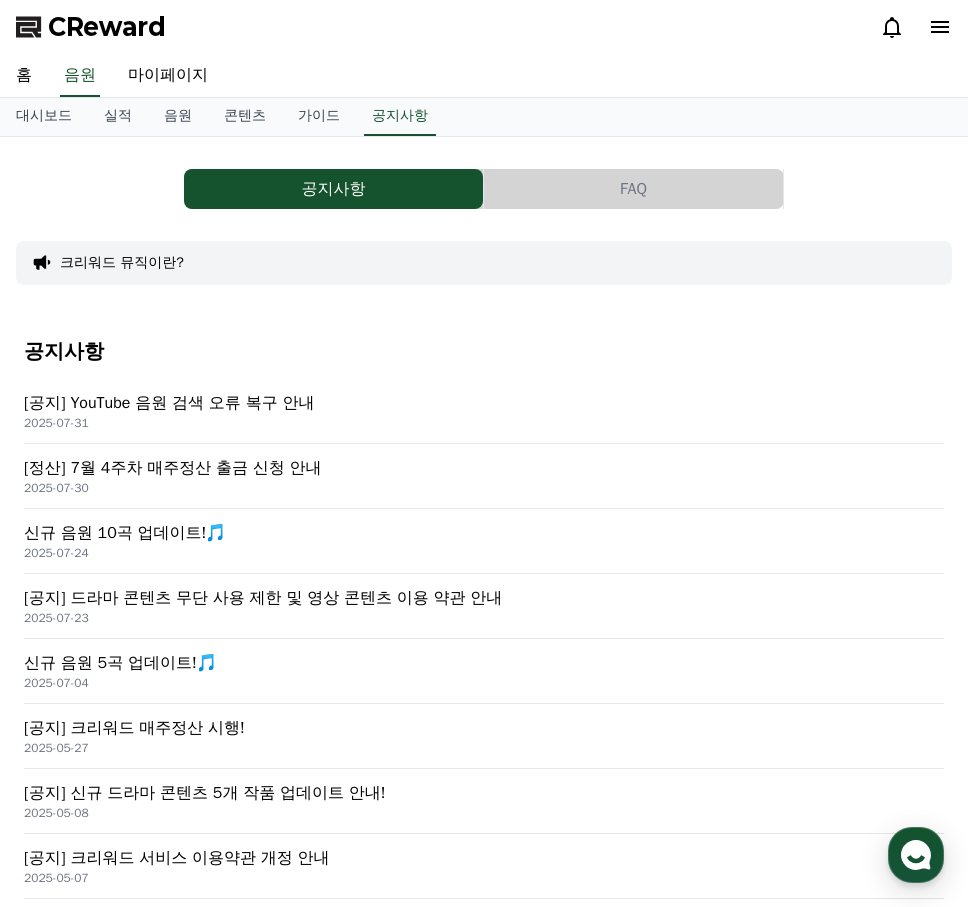 scroll, scrollTop: 0, scrollLeft: 0, axis: both 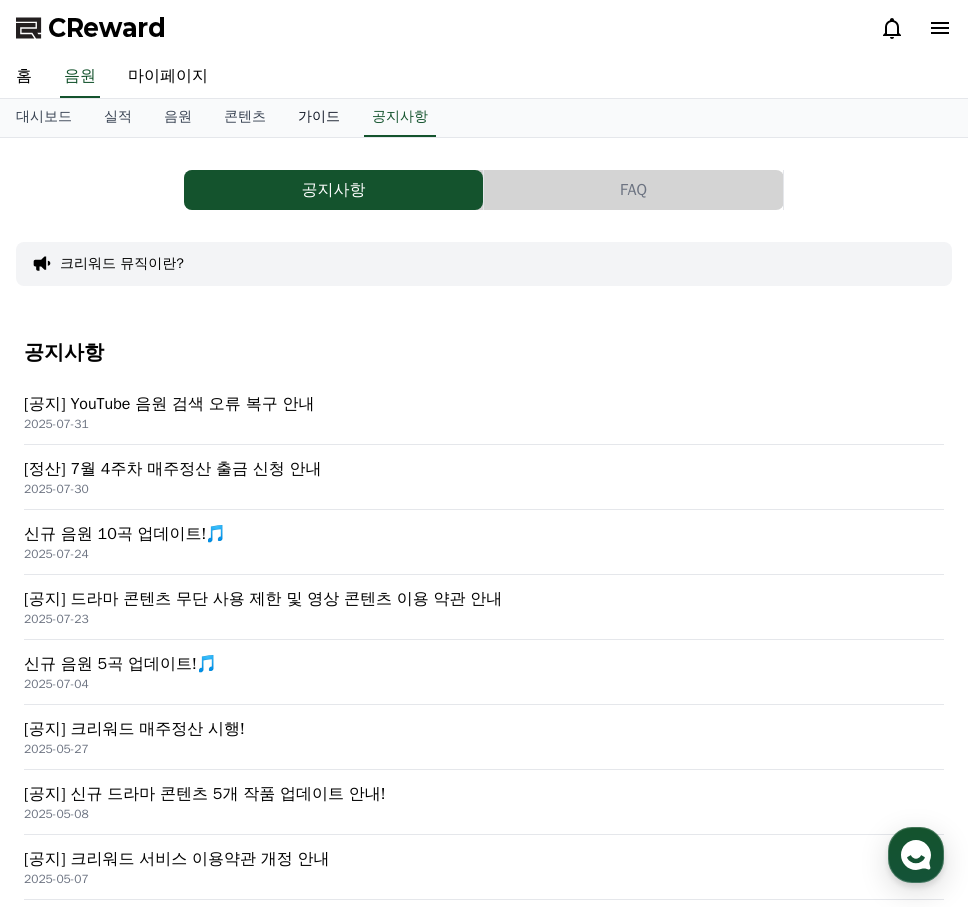 click on "가이드" at bounding box center (319, 118) 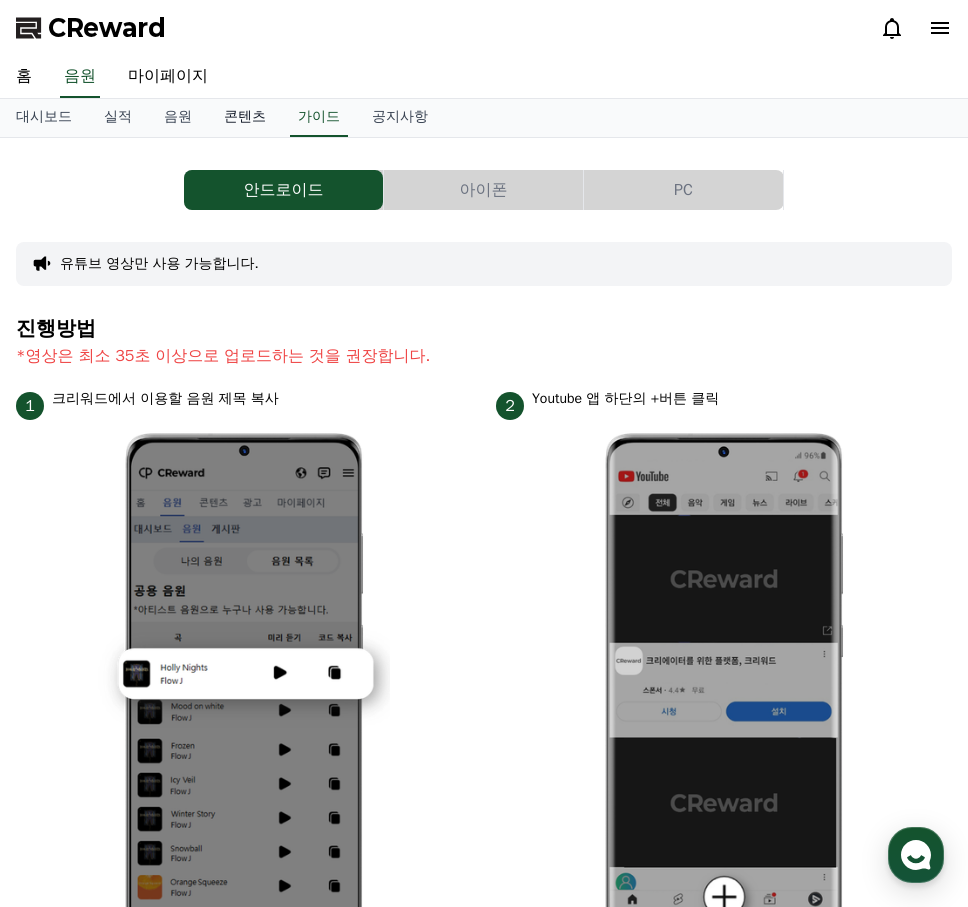 click on "콘텐츠" at bounding box center (245, 118) 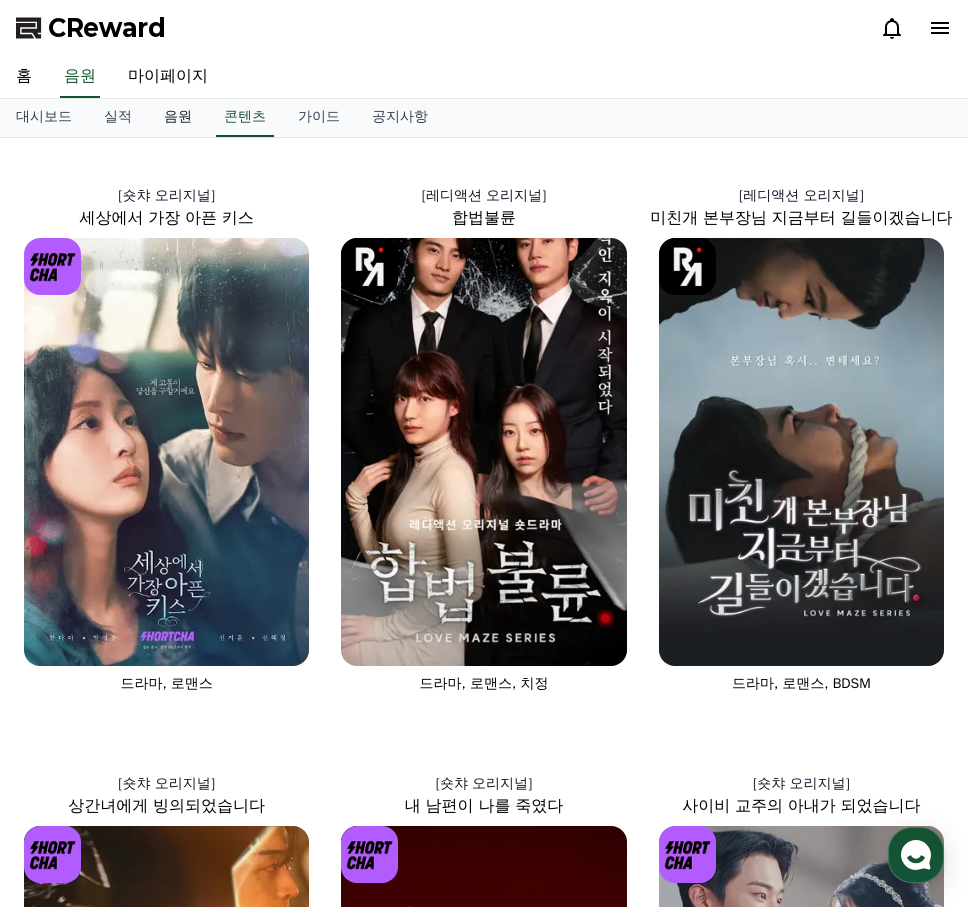 click on "음원" at bounding box center (178, 118) 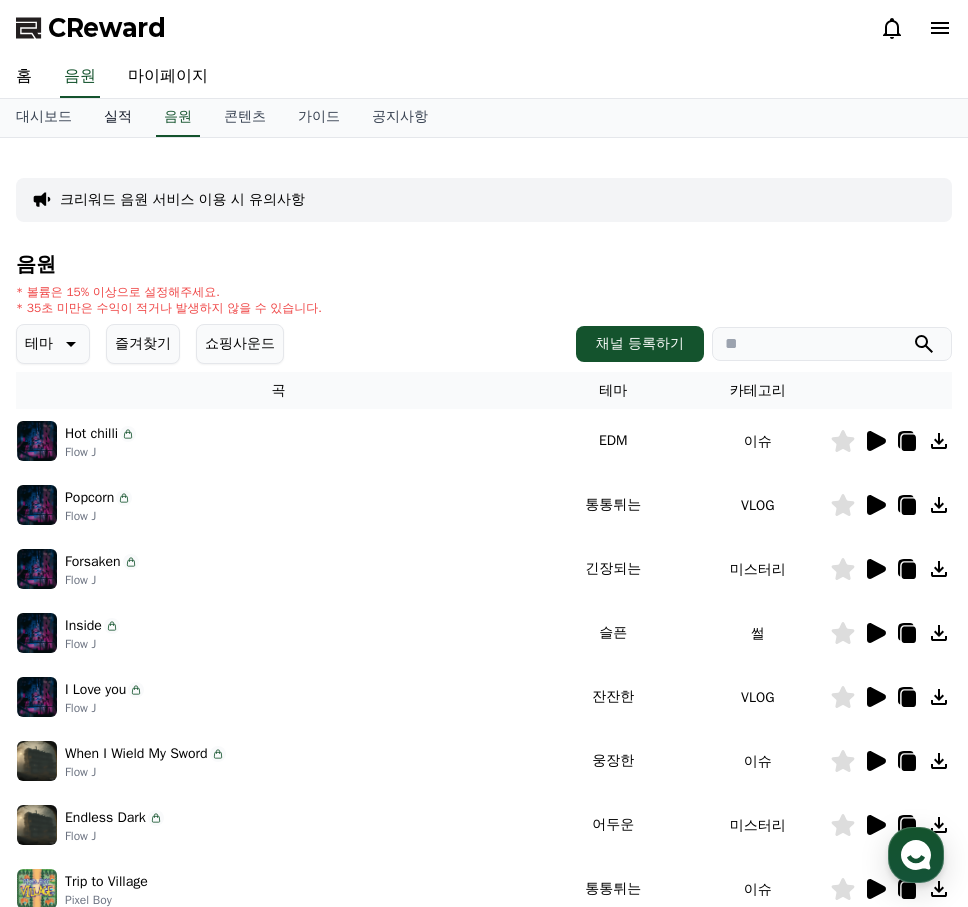 click on "실적" at bounding box center (118, 118) 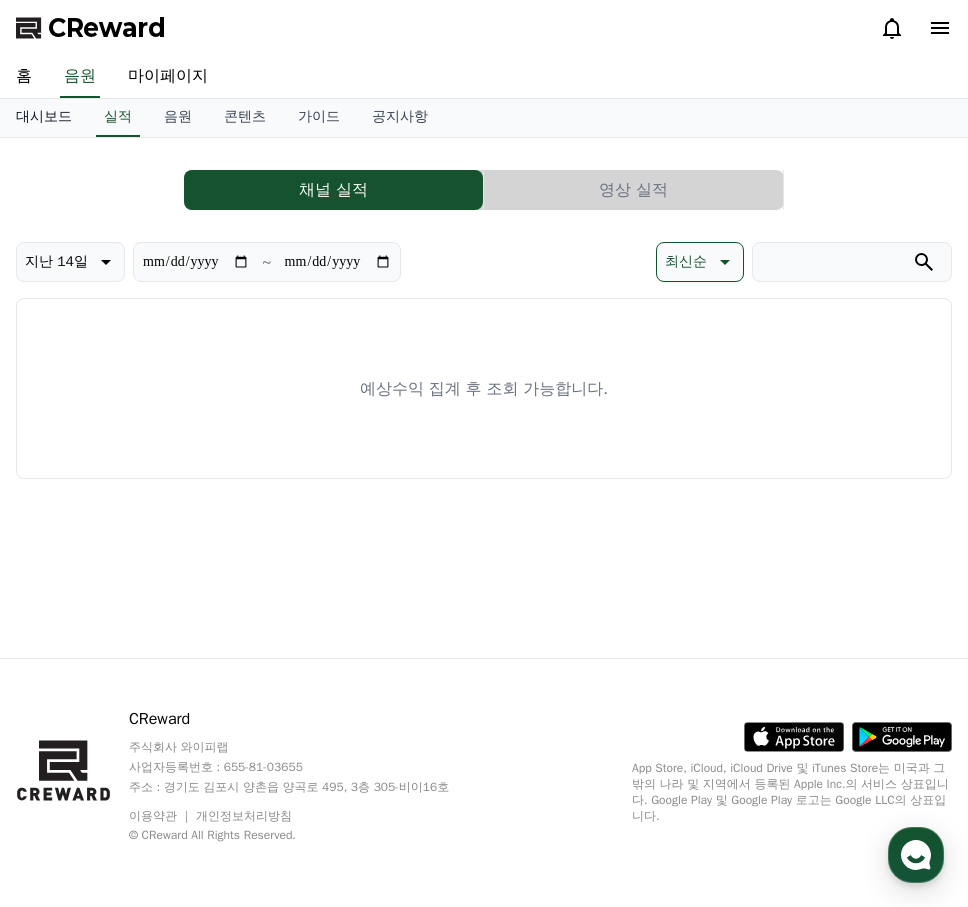 click on "대시보드" at bounding box center (44, 118) 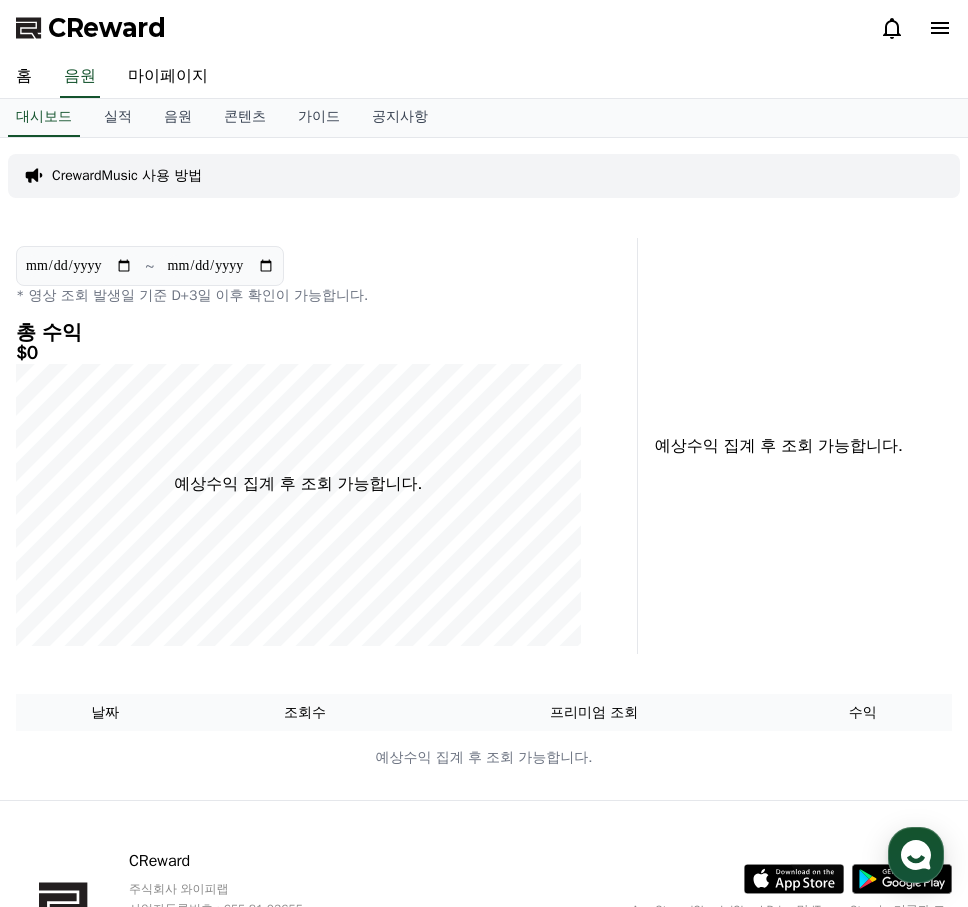 click on "홈 음원 마이페이지" at bounding box center (484, 77) 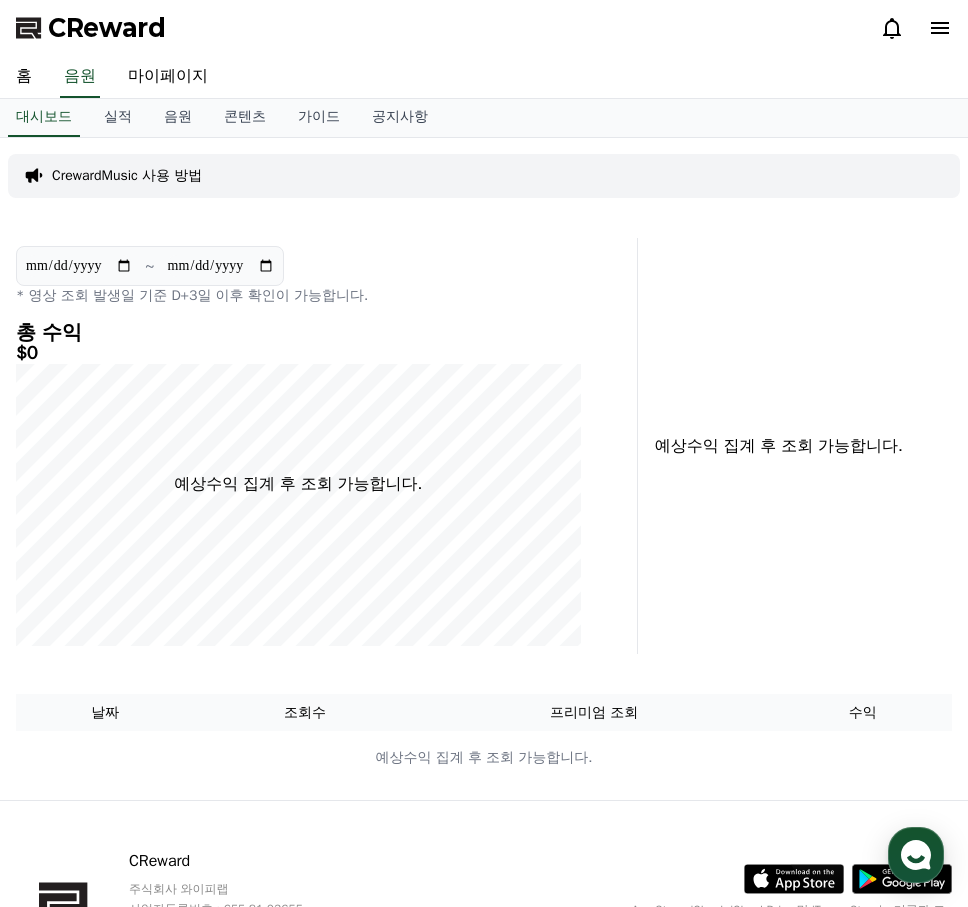 click on "홈 음원 마이페이지" at bounding box center (484, 77) 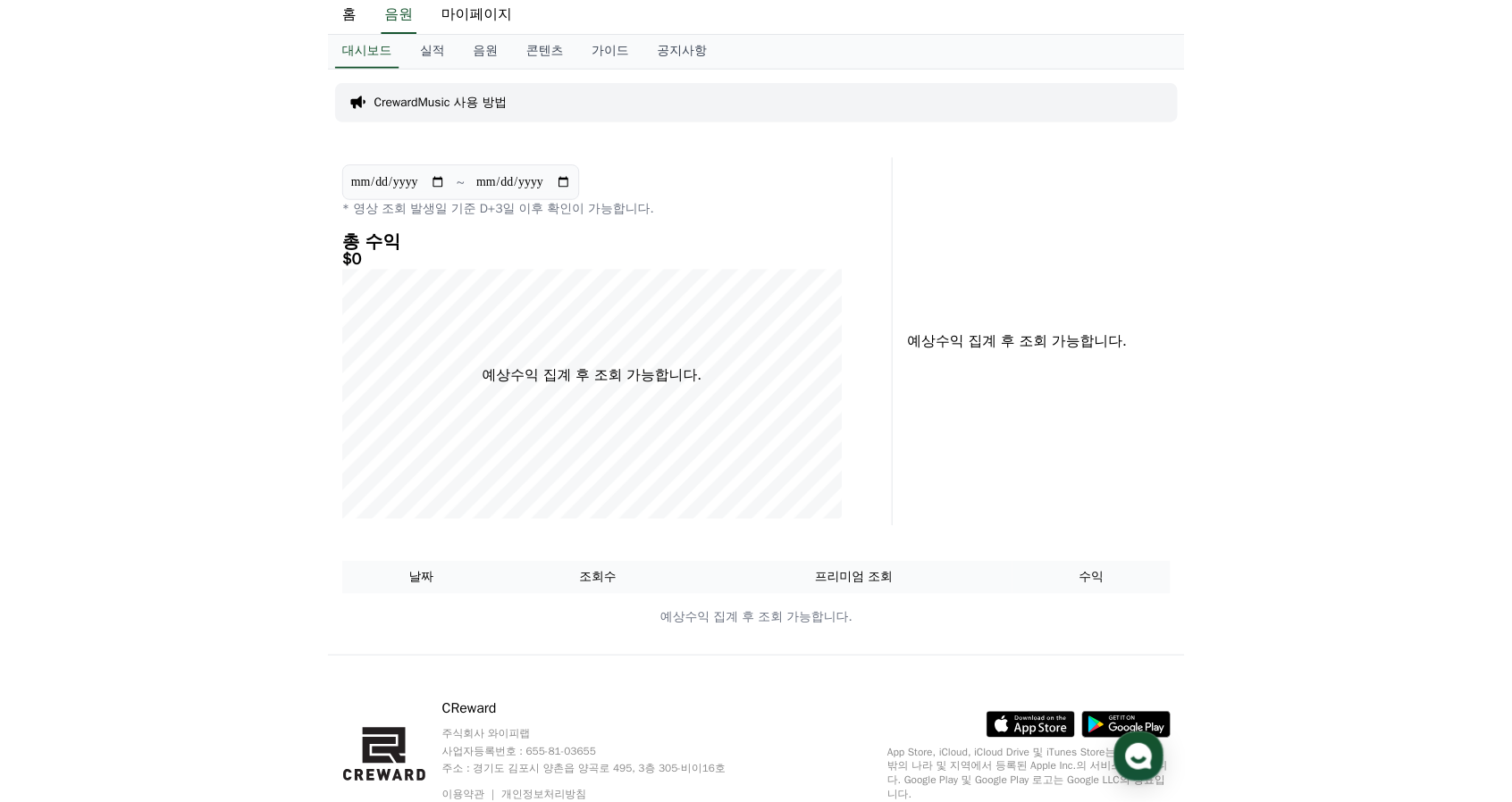 scroll, scrollTop: 0, scrollLeft: 0, axis: both 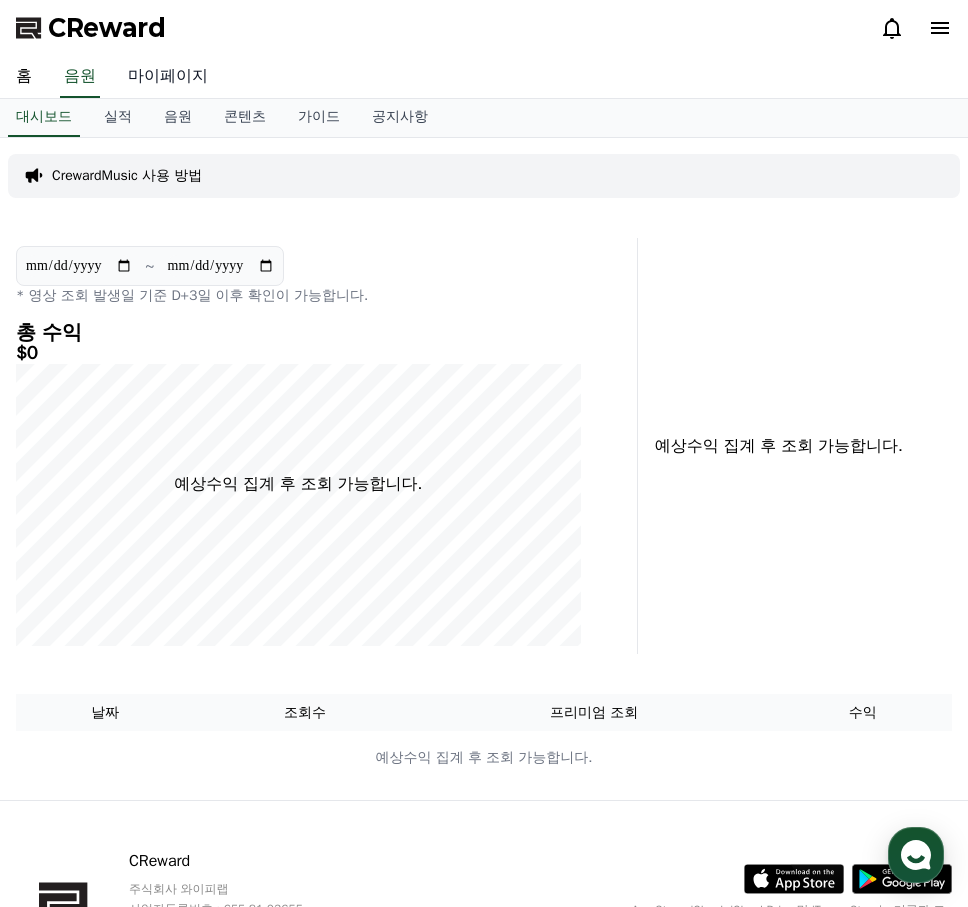 click on "마이페이지" at bounding box center [168, 77] 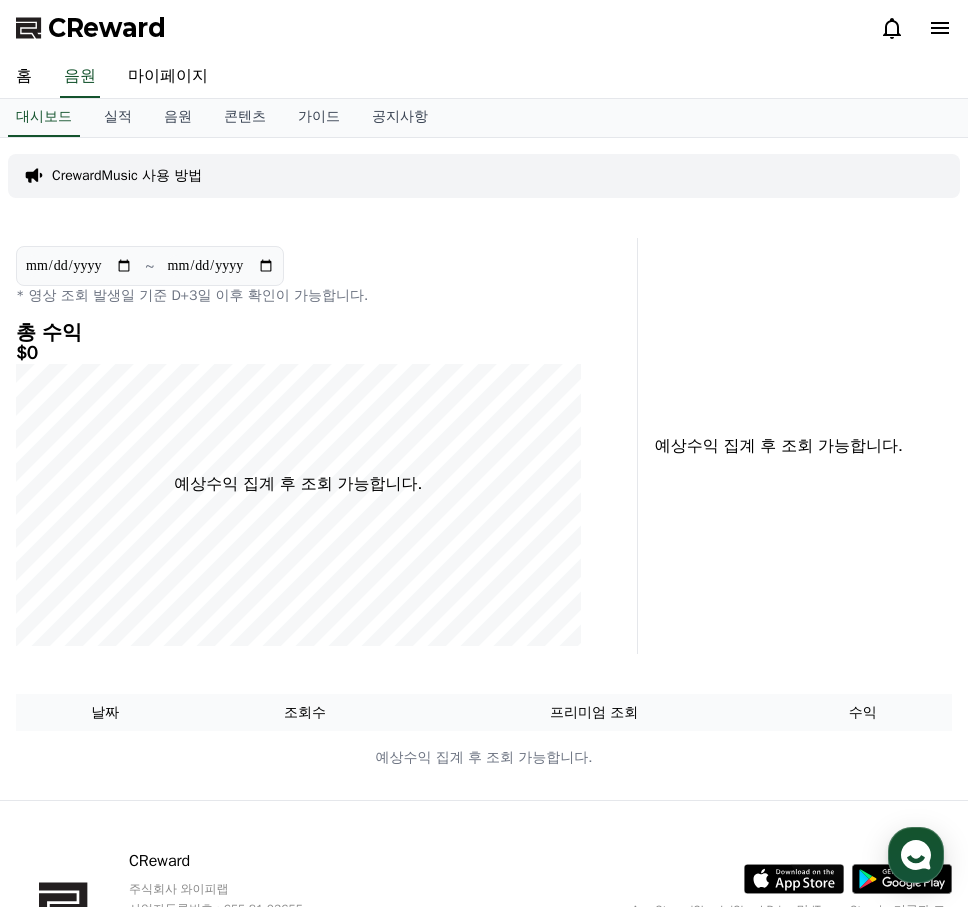 select on "**********" 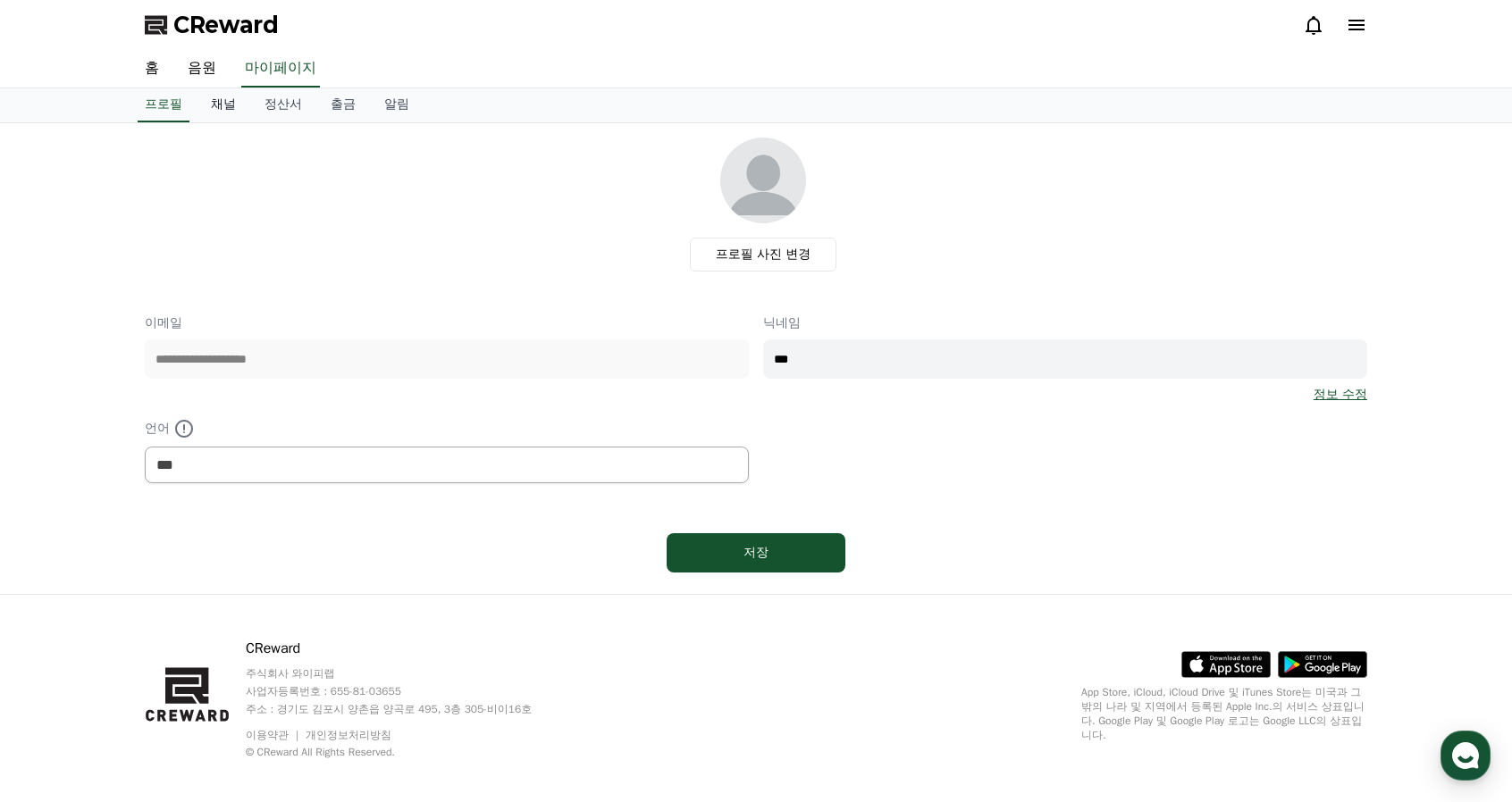 click on "채널" at bounding box center (223, 105) 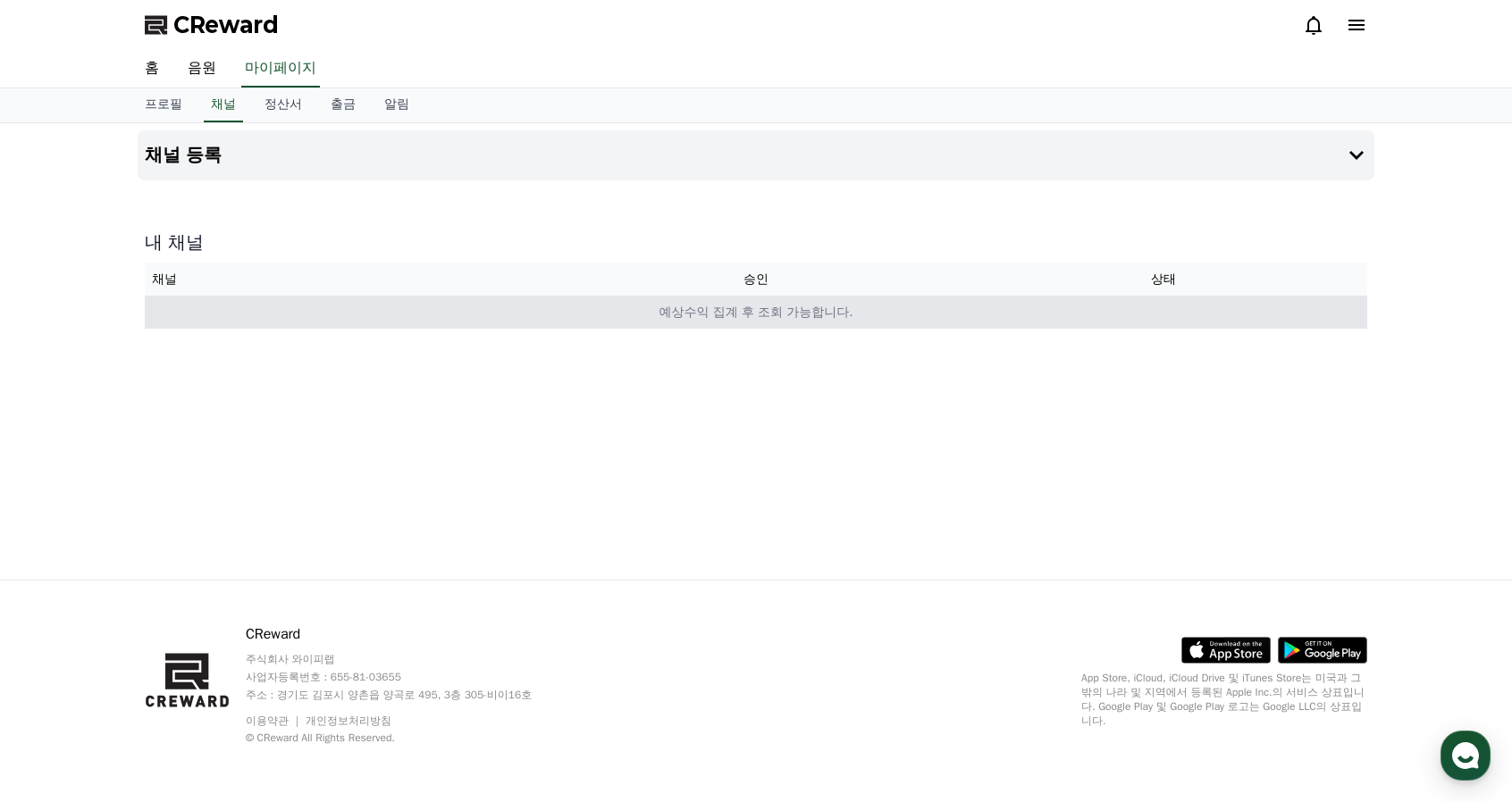 click on "예상수익 집계 후 조회 가능합니다." at bounding box center (756, 312) 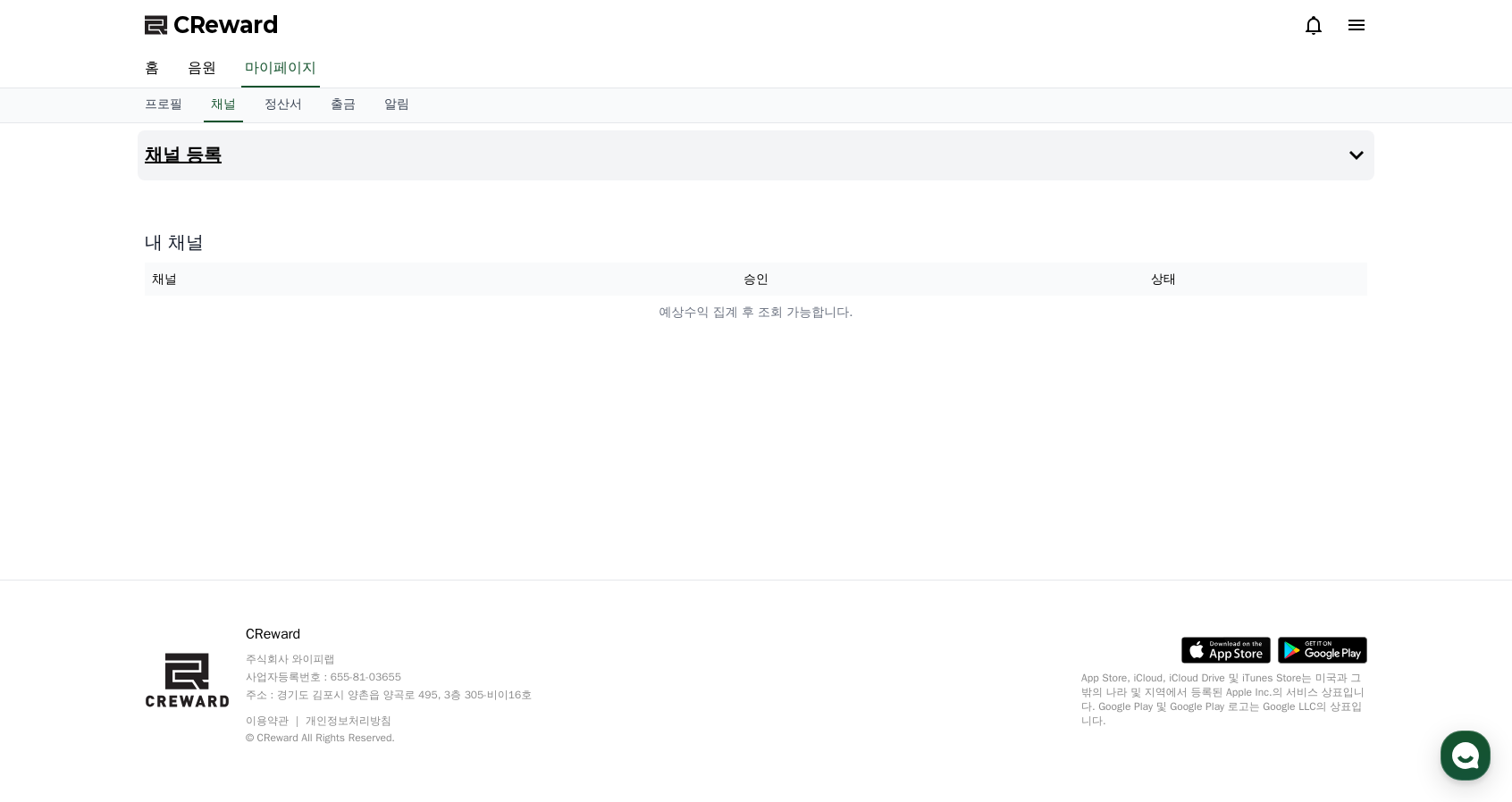 click on "채널 등록" at bounding box center [756, 155] 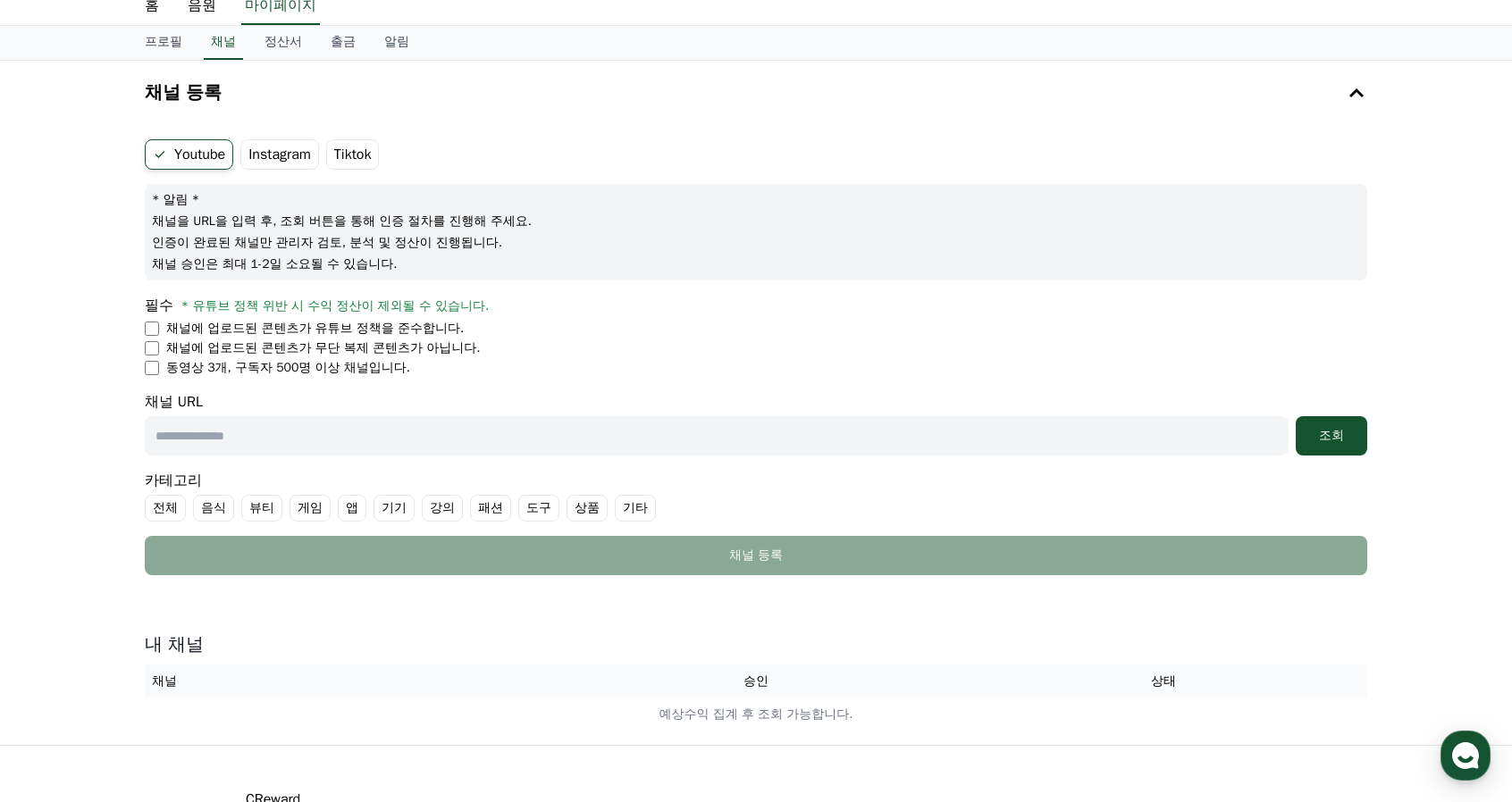 scroll, scrollTop: 0, scrollLeft: 0, axis: both 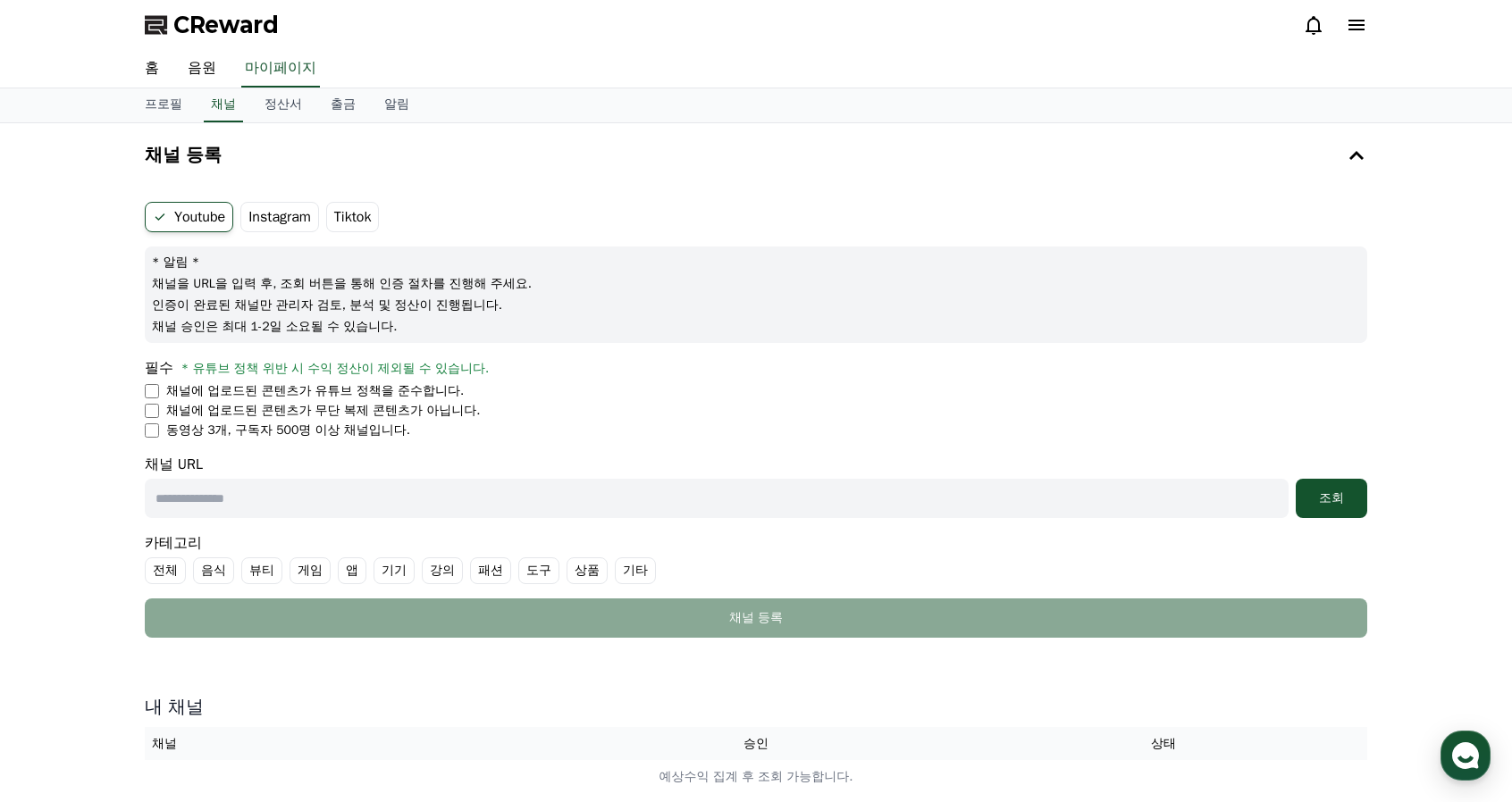 click on "Instagram" at bounding box center (280, 217) 